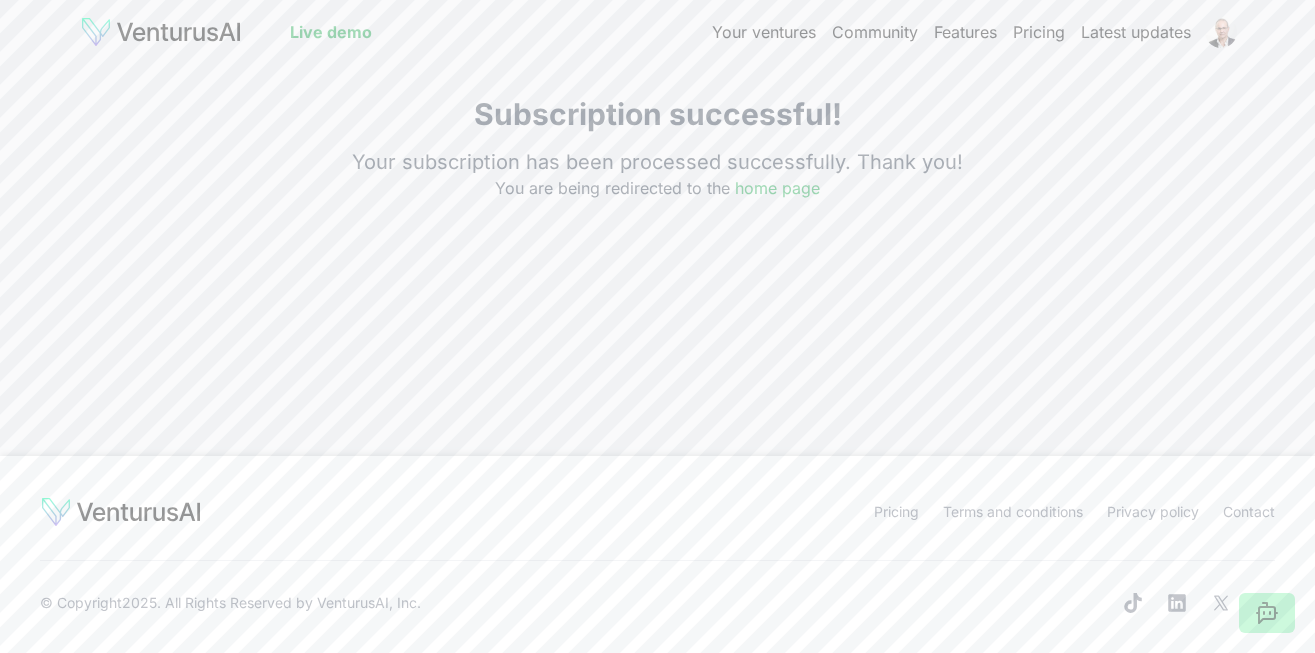scroll, scrollTop: 0, scrollLeft: 0, axis: both 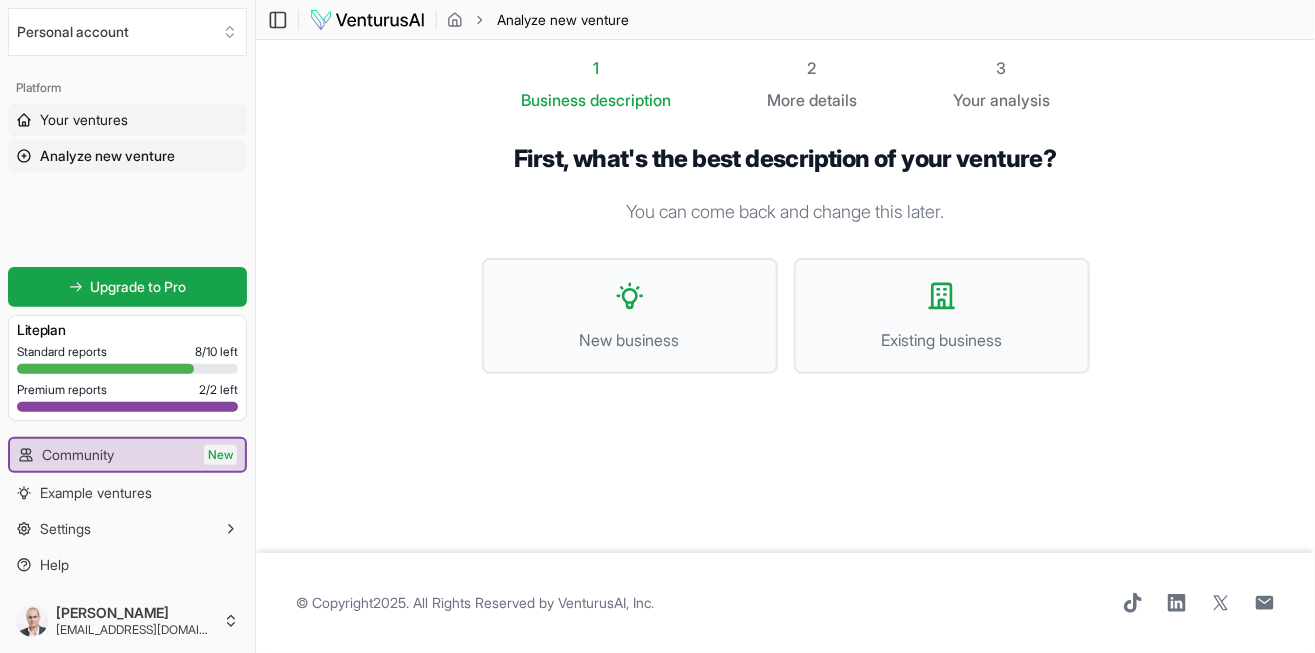 drag, startPoint x: 0, startPoint y: 0, endPoint x: 94, endPoint y: 124, distance: 155.60205 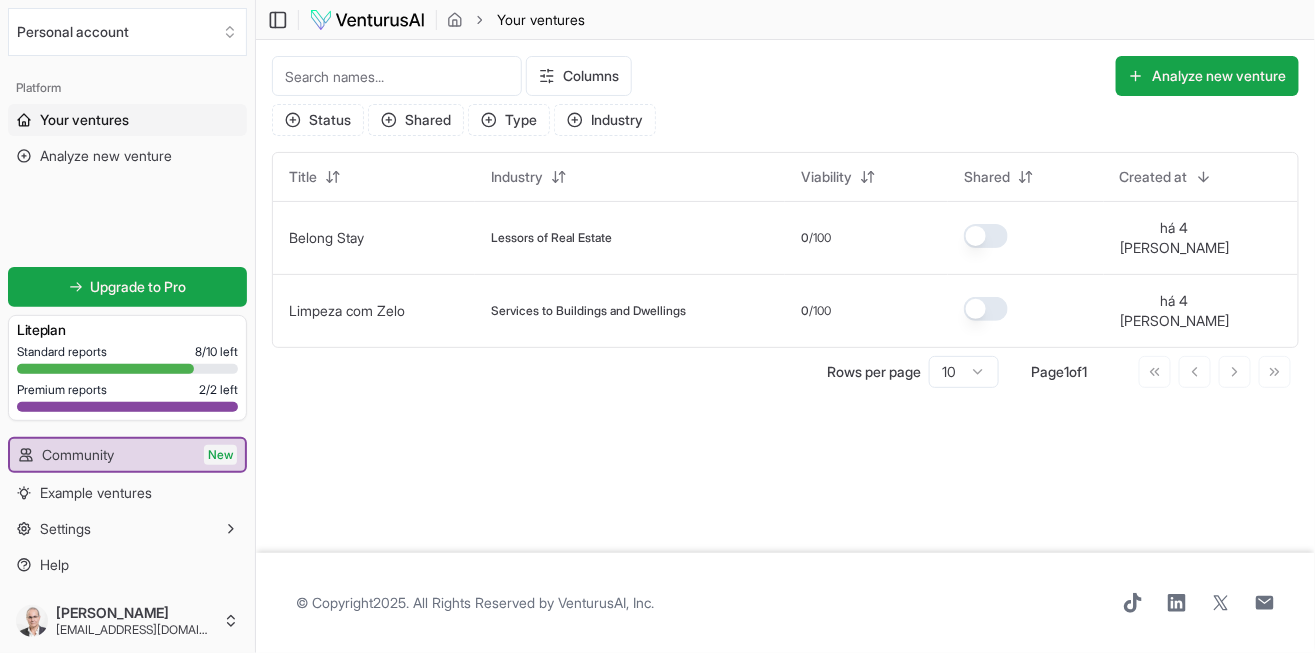 click on "Limpeza com Zelo" at bounding box center (347, 310) 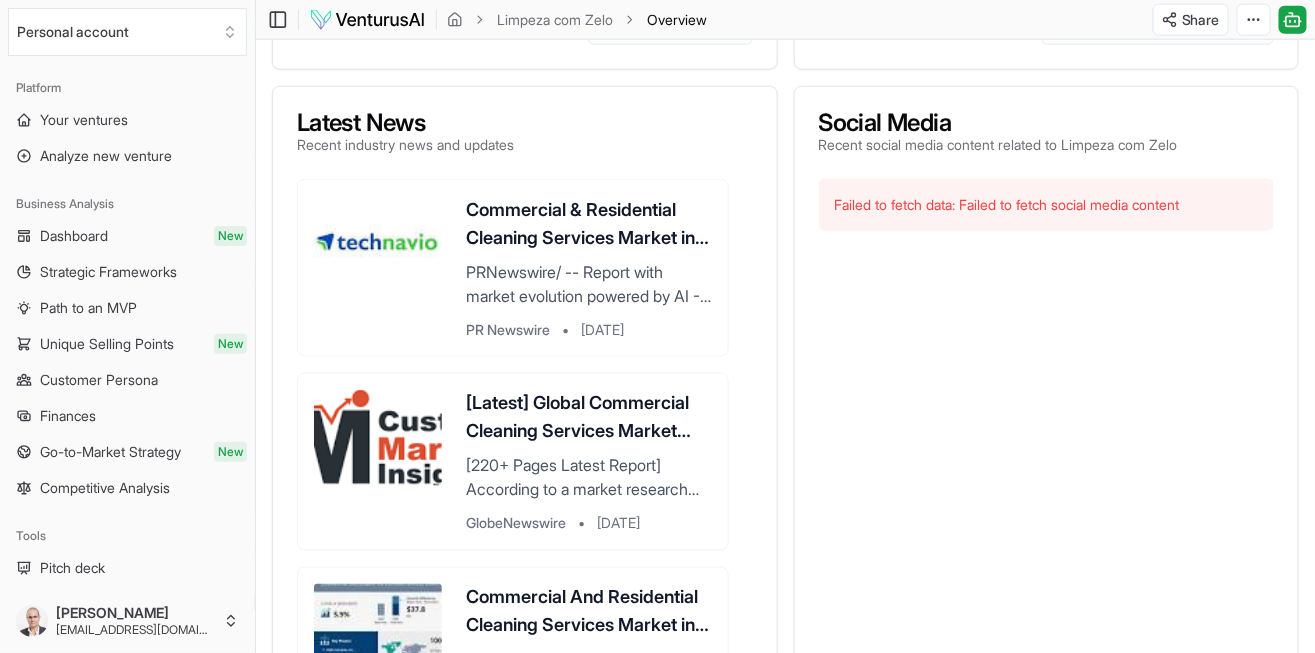 scroll, scrollTop: 768, scrollLeft: 0, axis: vertical 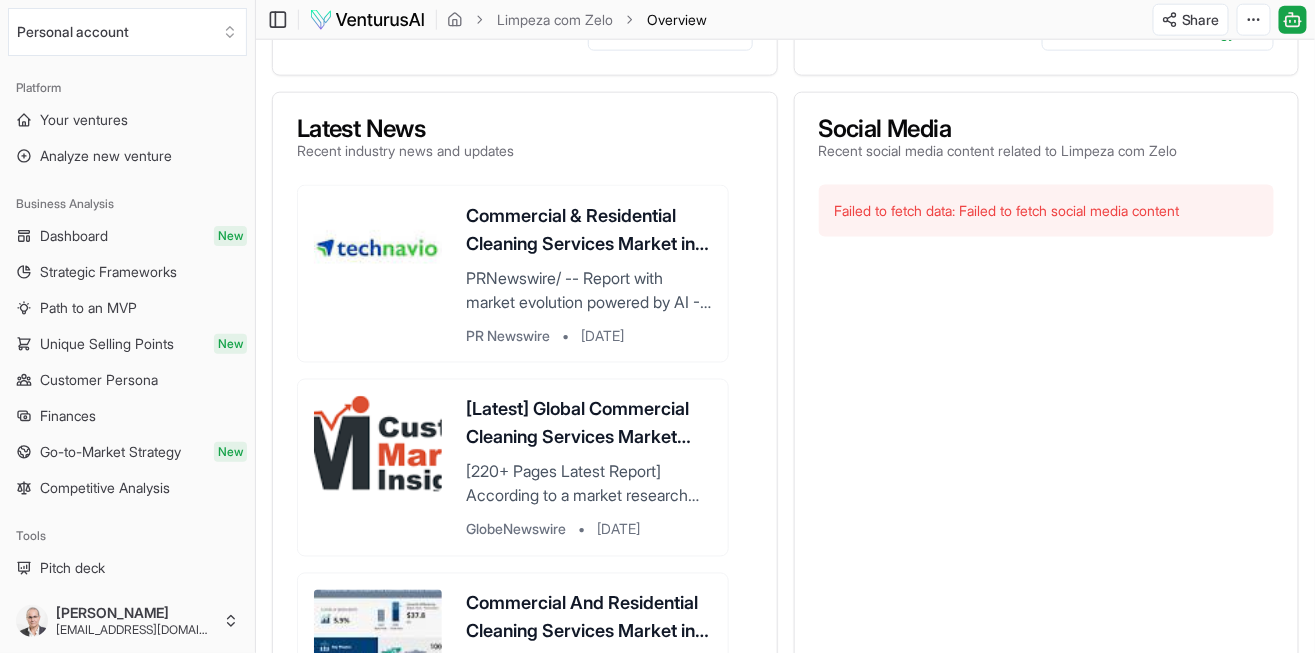 drag, startPoint x: 94, startPoint y: 124, endPoint x: 1013, endPoint y: 240, distance: 926.29205 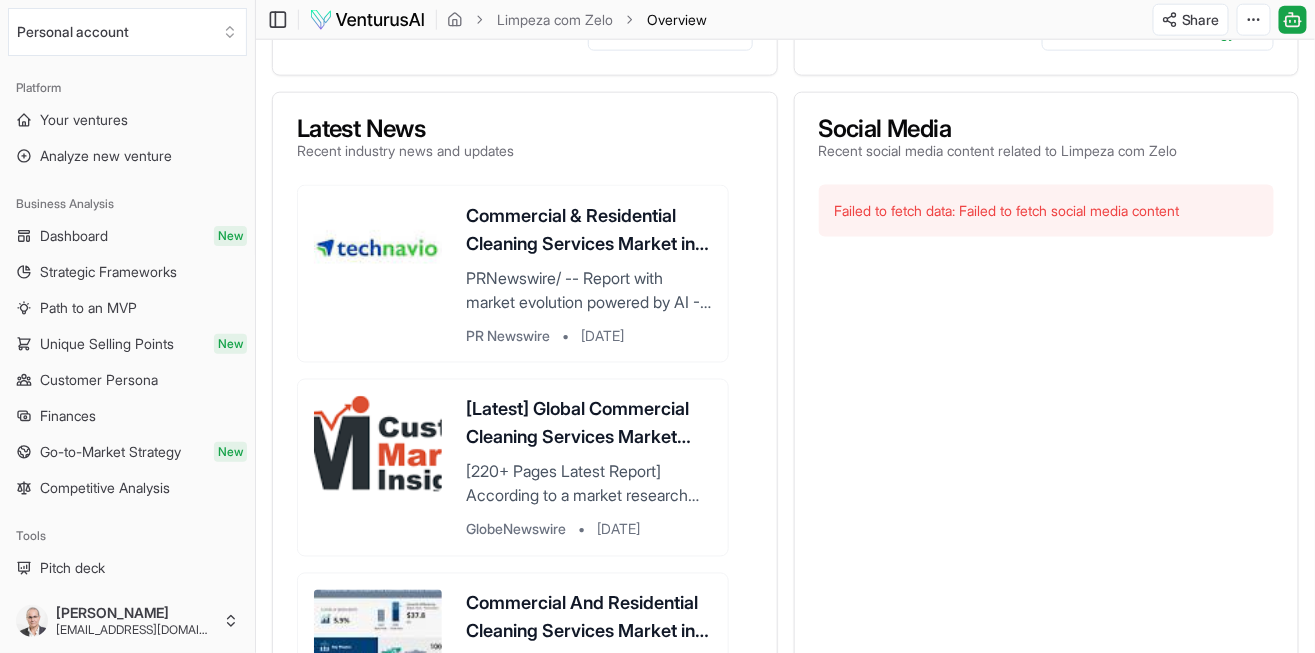 click on "Social Media" at bounding box center [998, 129] 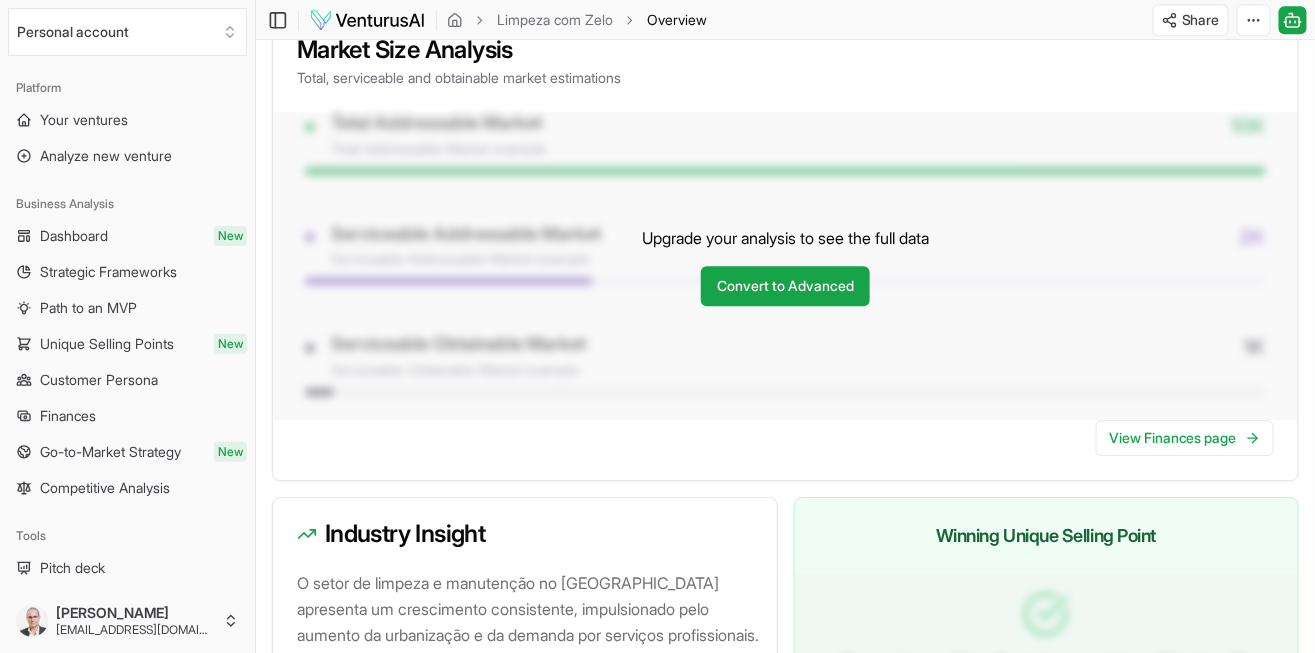 scroll, scrollTop: 1661, scrollLeft: 0, axis: vertical 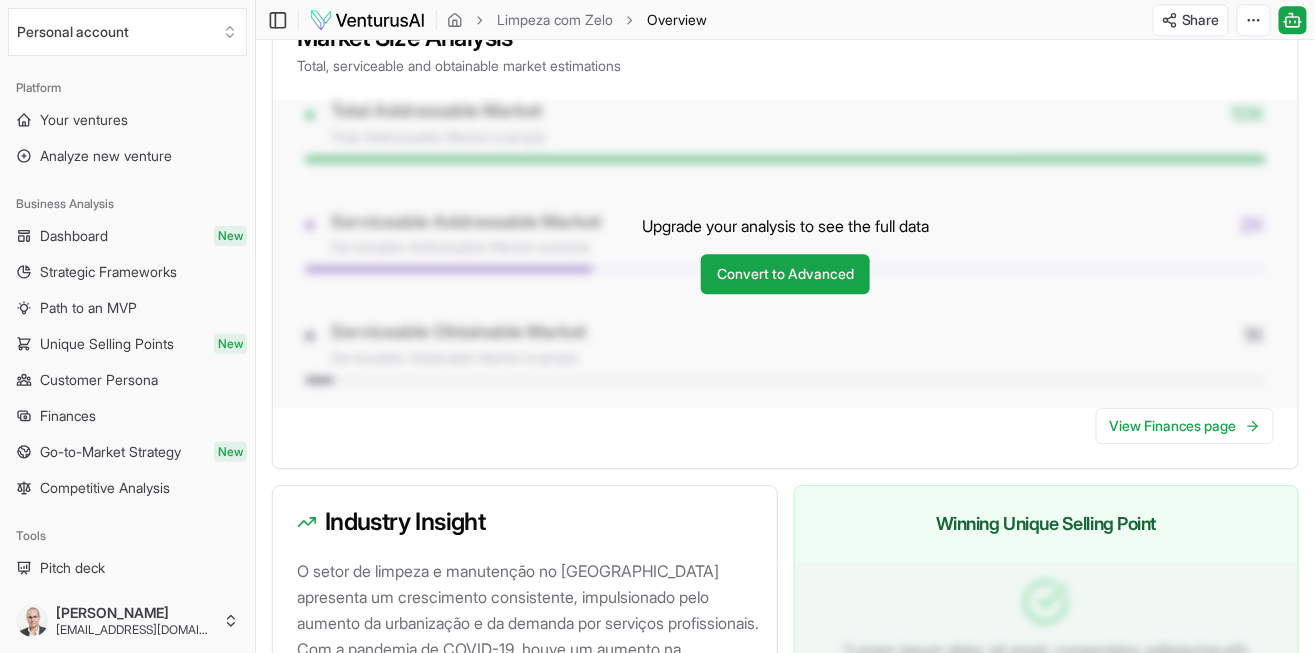 click on "Convert to Advanced" at bounding box center (785, 274) 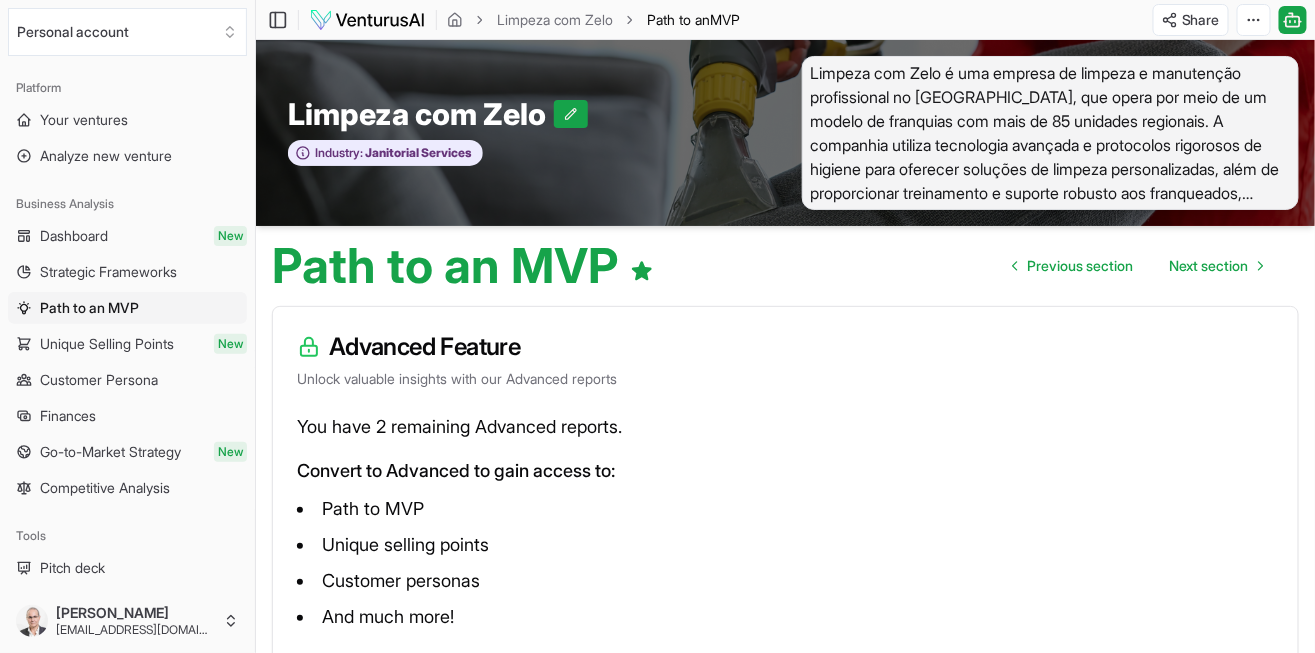 scroll, scrollTop: 184, scrollLeft: 0, axis: vertical 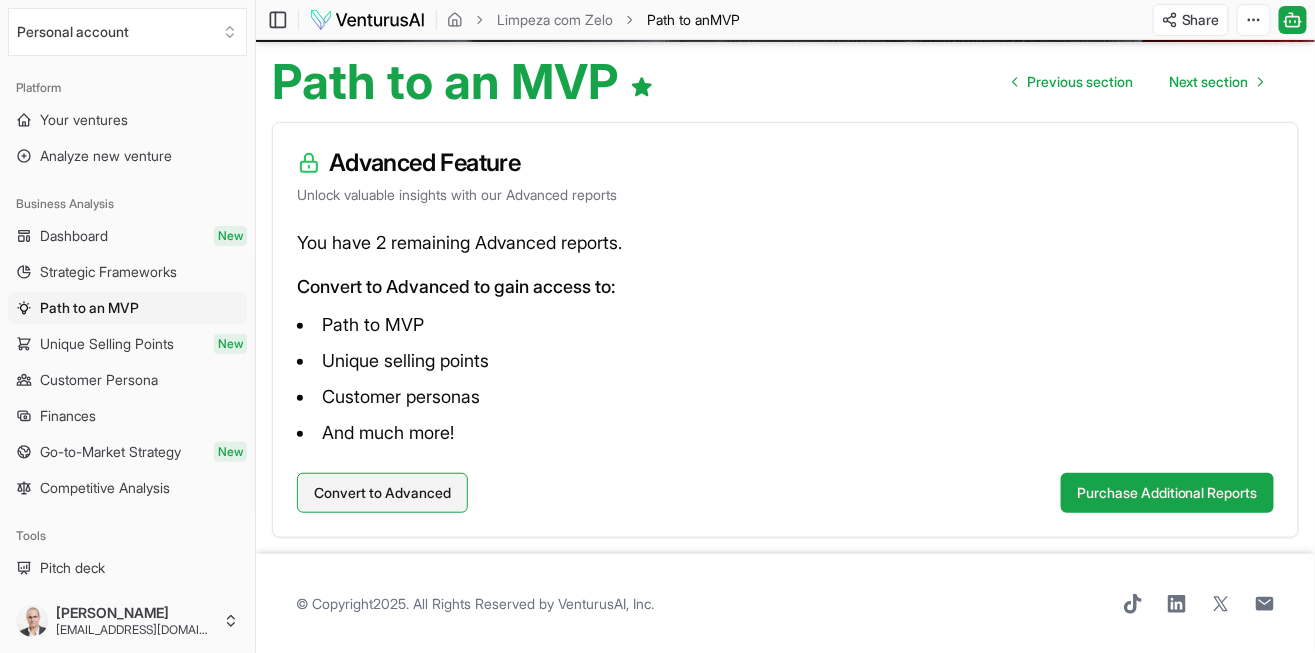 drag, startPoint x: 1013, startPoint y: 240, endPoint x: 386, endPoint y: 495, distance: 676.8707 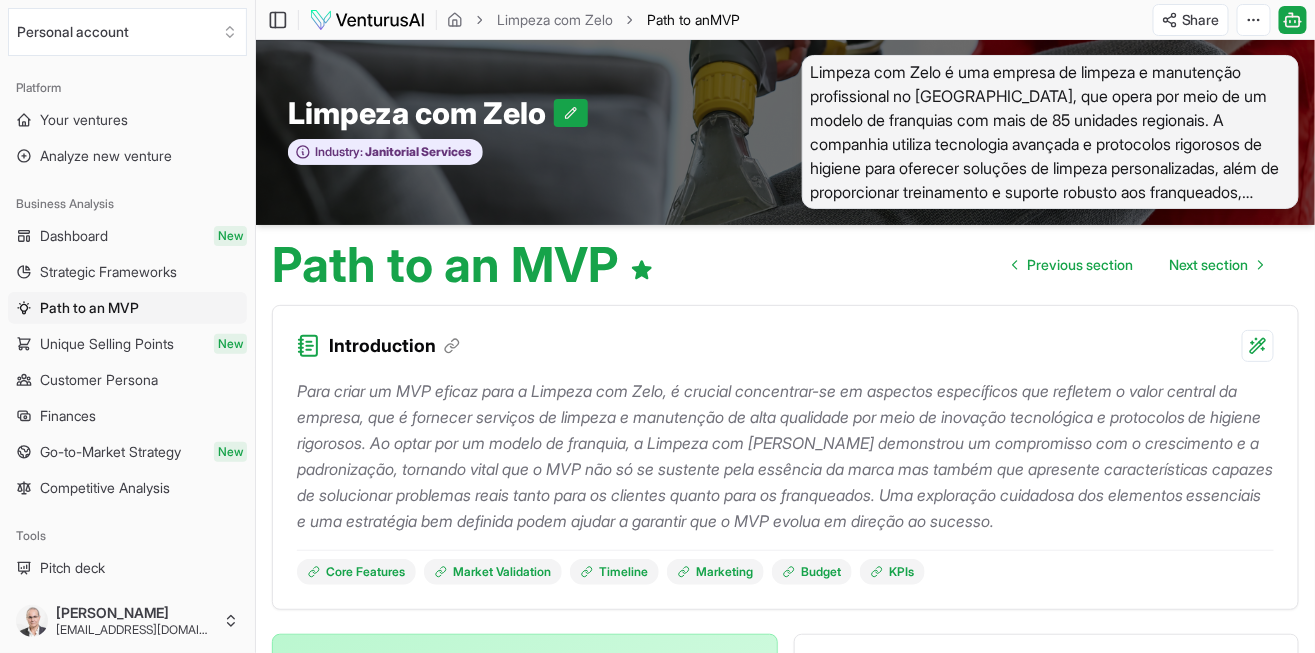 scroll, scrollTop: 0, scrollLeft: 0, axis: both 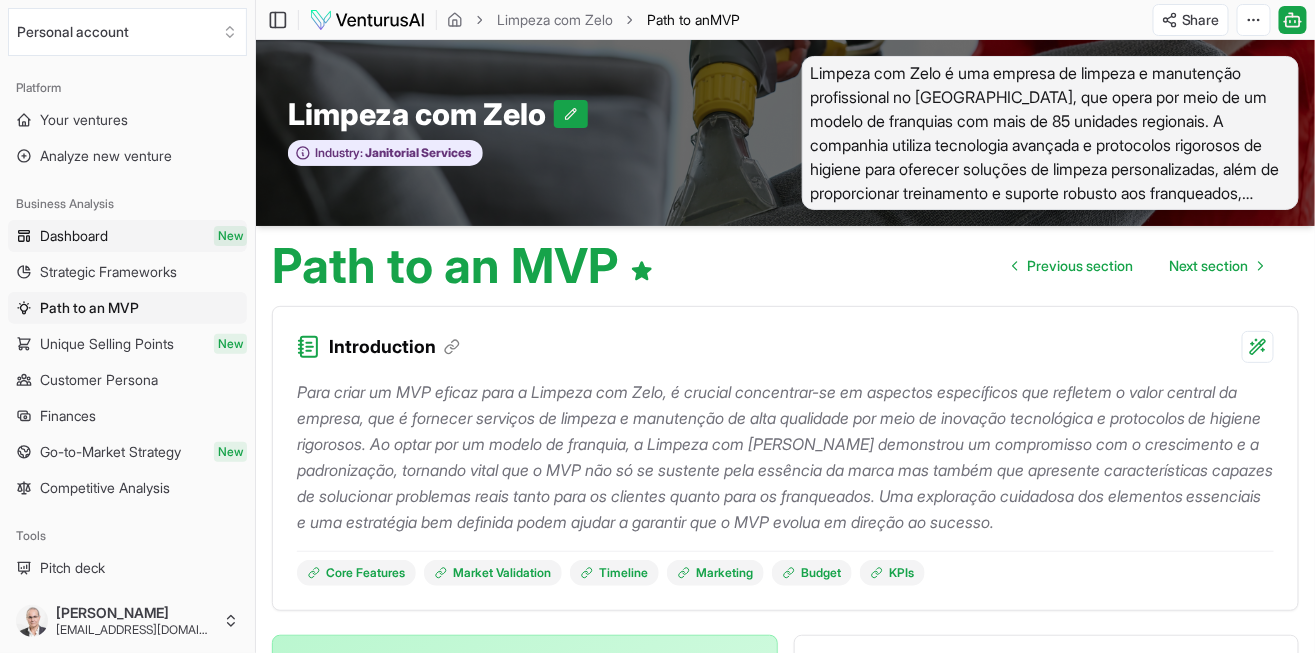 drag, startPoint x: 386, startPoint y: 495, endPoint x: 93, endPoint y: 237, distance: 390.40106 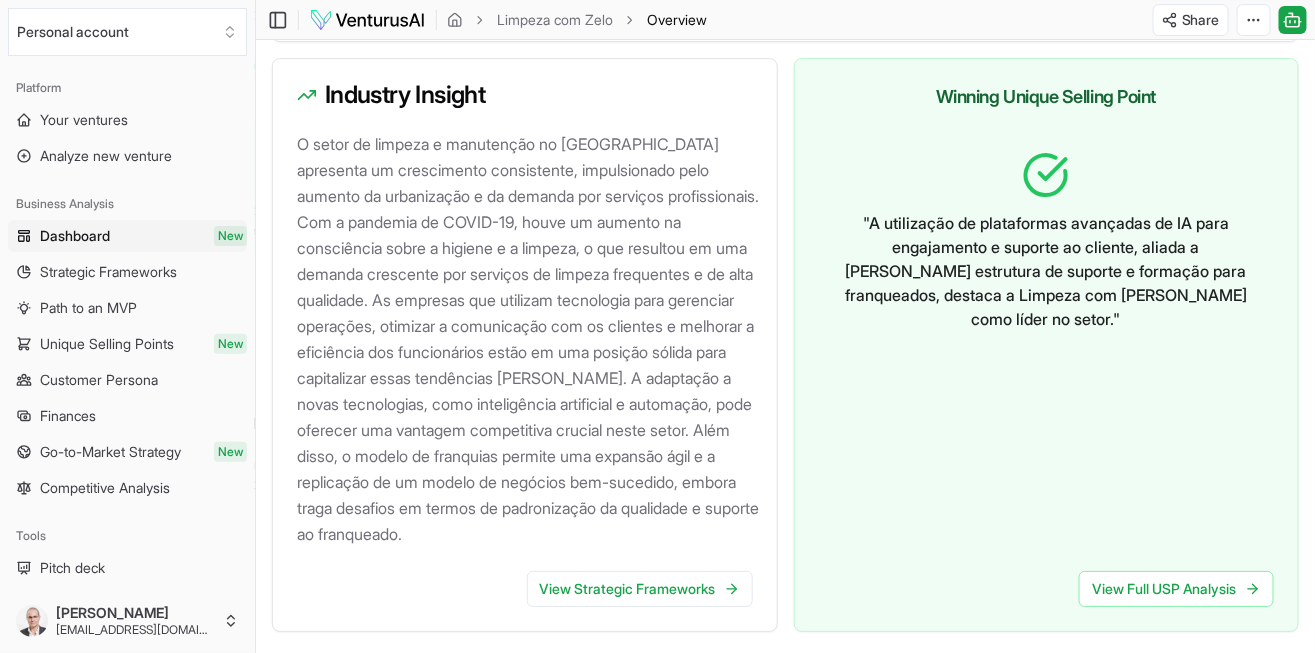 scroll, scrollTop: 2135, scrollLeft: 0, axis: vertical 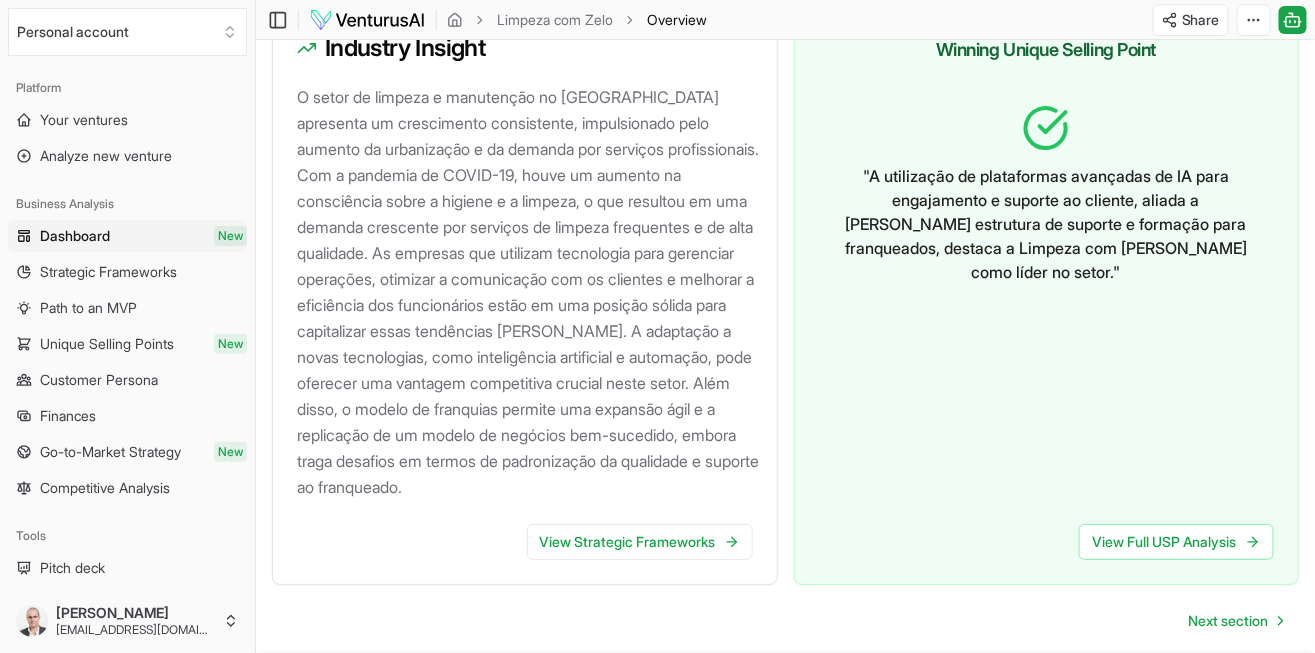 click on "View Strategic Frameworks" at bounding box center (640, 542) 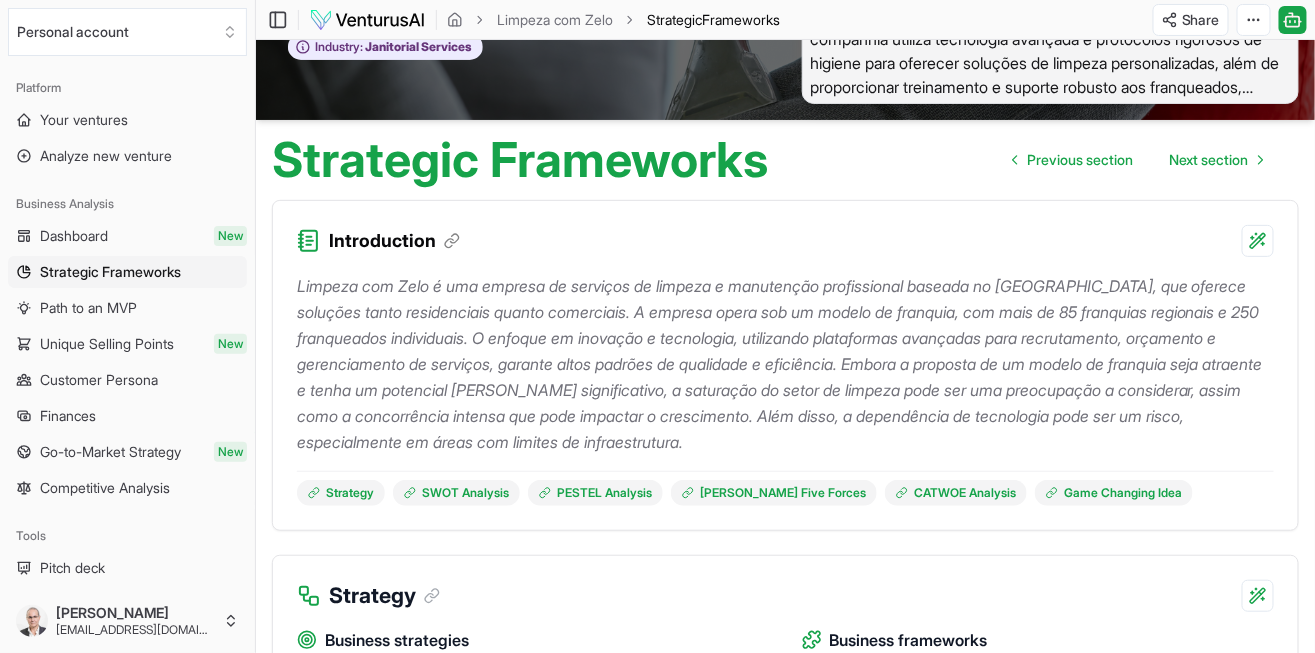 scroll, scrollTop: 128, scrollLeft: 0, axis: vertical 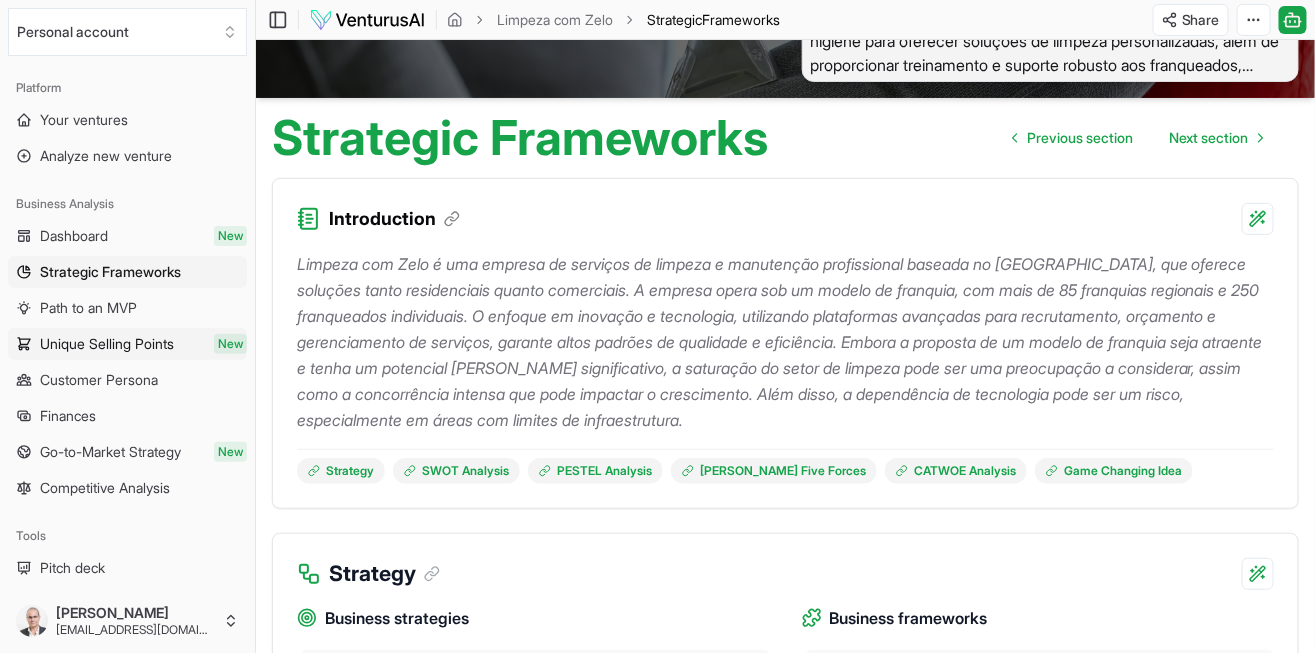 click on "Unique Selling Points" at bounding box center [107, 344] 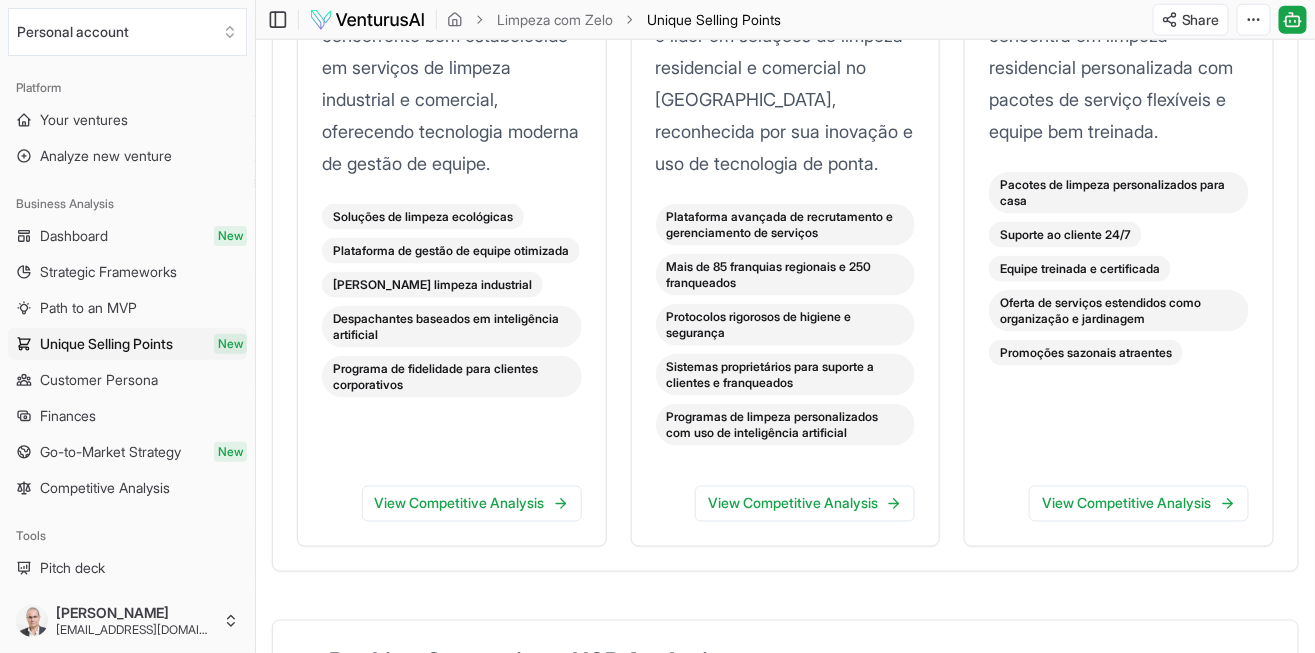scroll, scrollTop: 3136, scrollLeft: 0, axis: vertical 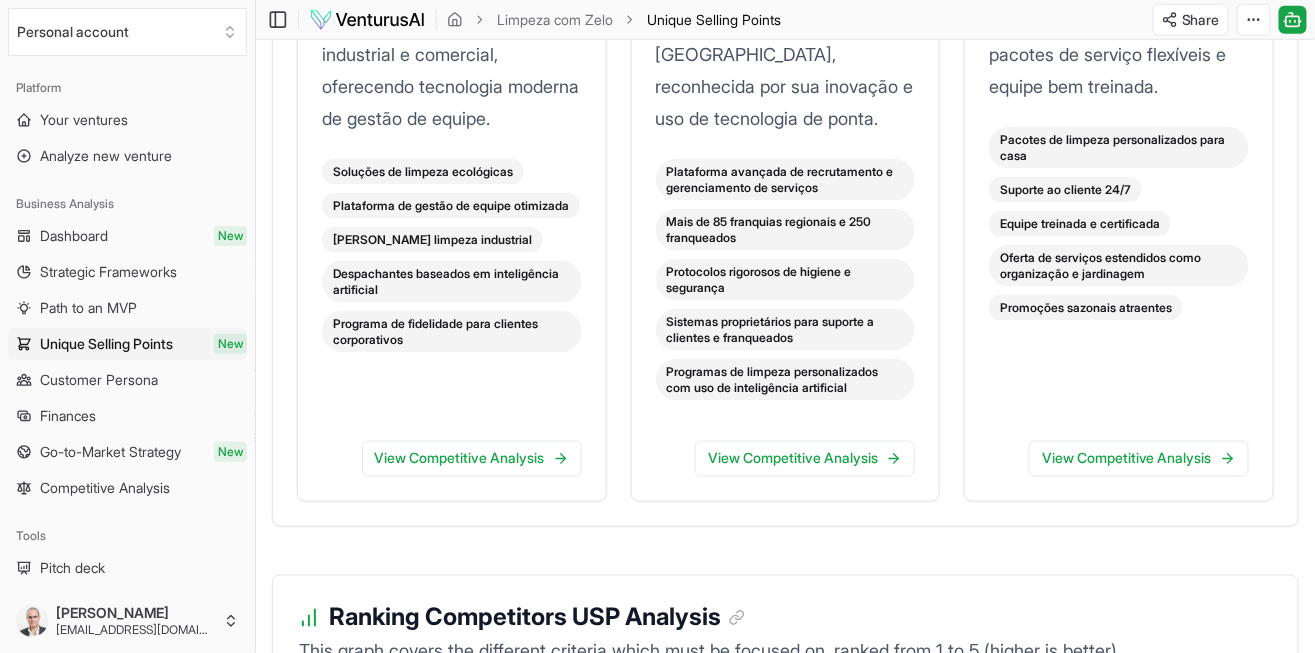 click on "View Competitive Analysis" at bounding box center (1139, 459) 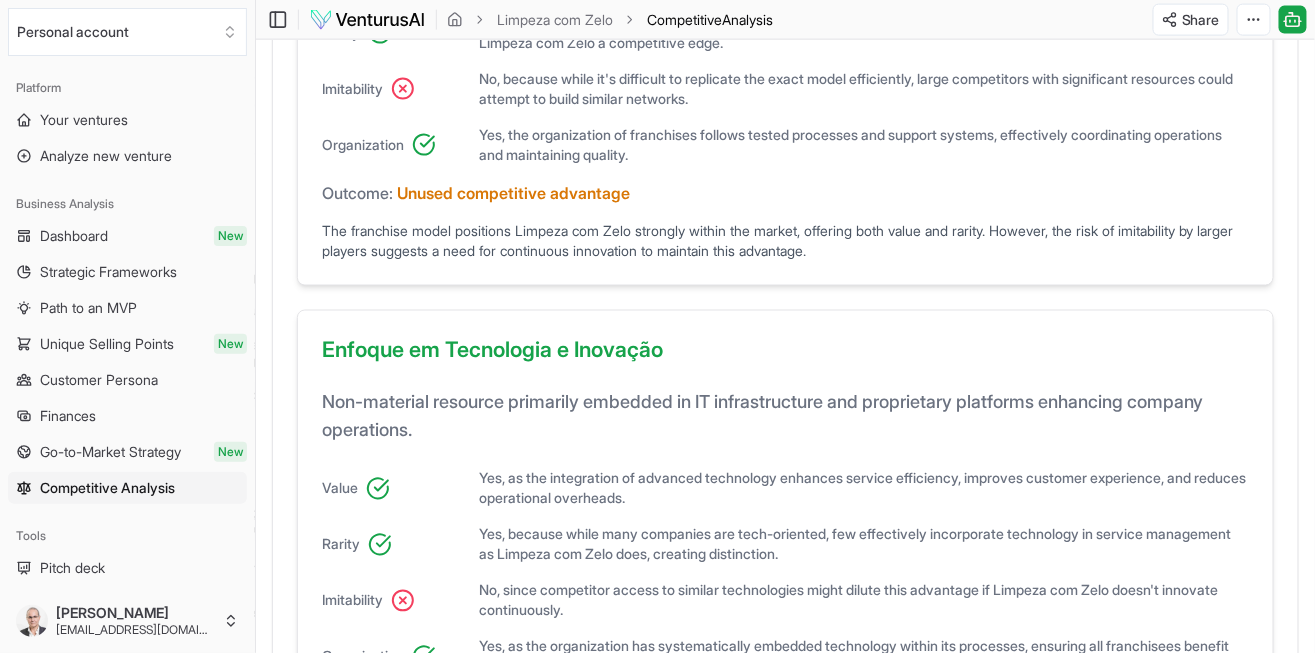 scroll, scrollTop: 896, scrollLeft: 0, axis: vertical 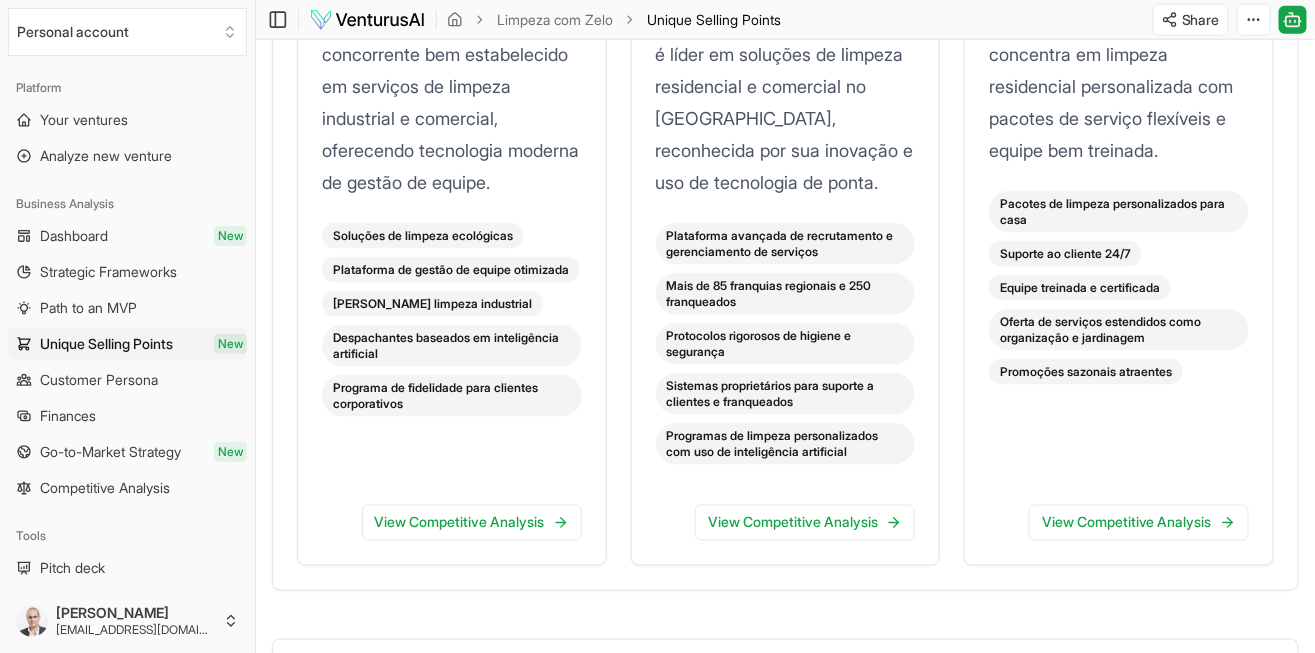 click on "View Competitive Analysis" at bounding box center [472, 523] 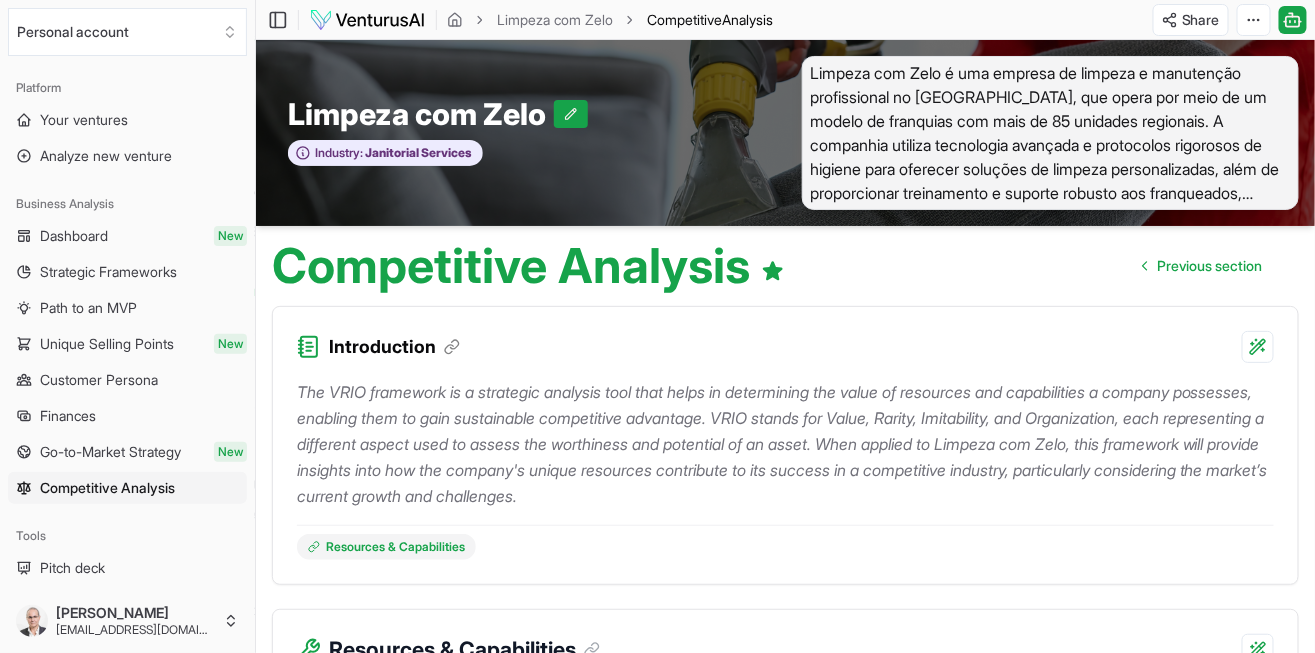 scroll, scrollTop: 0, scrollLeft: 0, axis: both 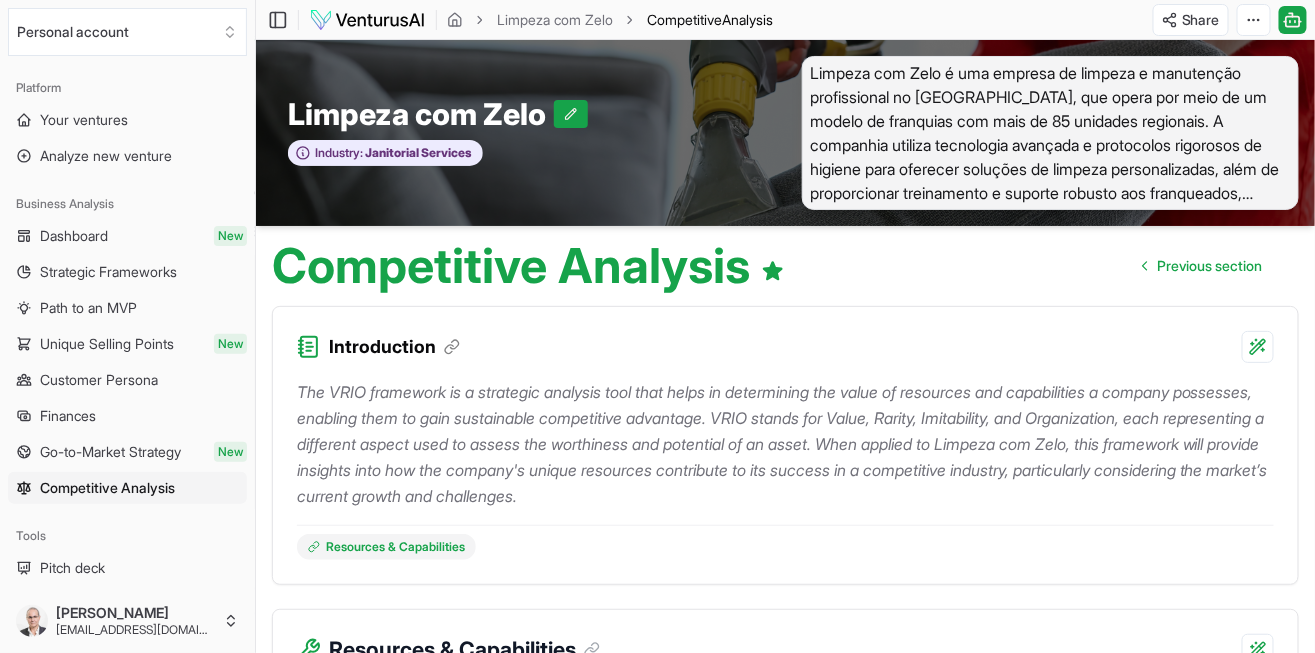 click on "Unique Selling Points" at bounding box center [107, 344] 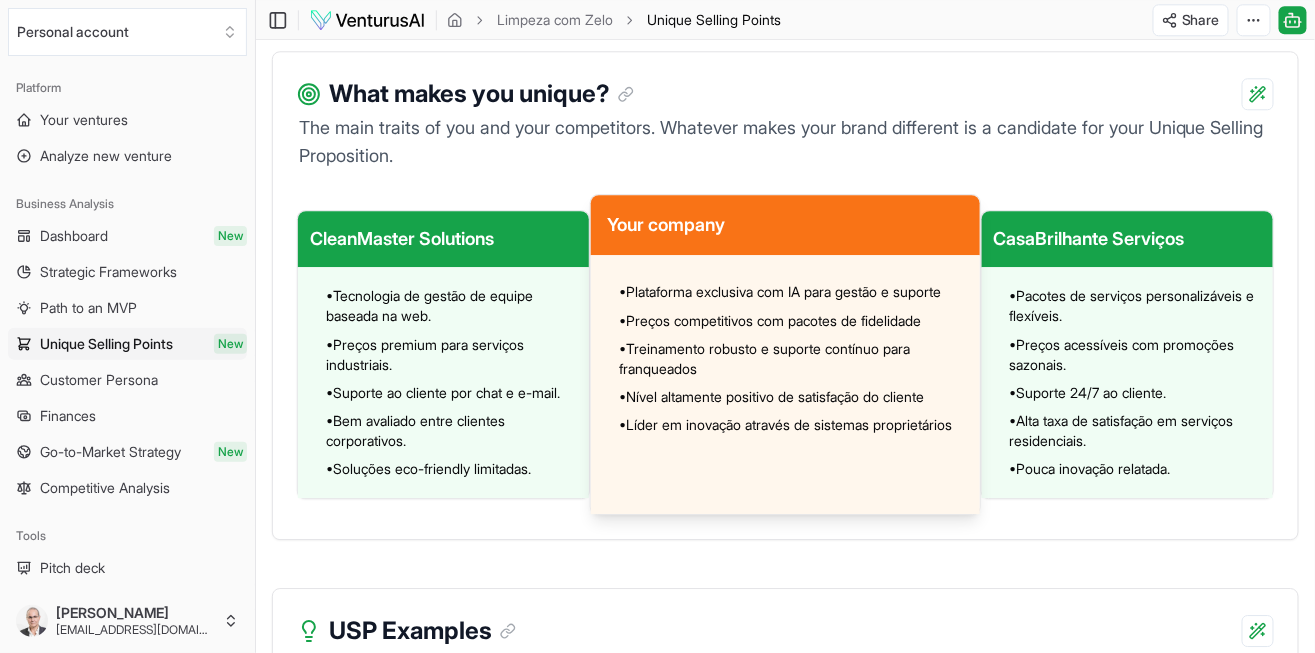 scroll, scrollTop: 1664, scrollLeft: 0, axis: vertical 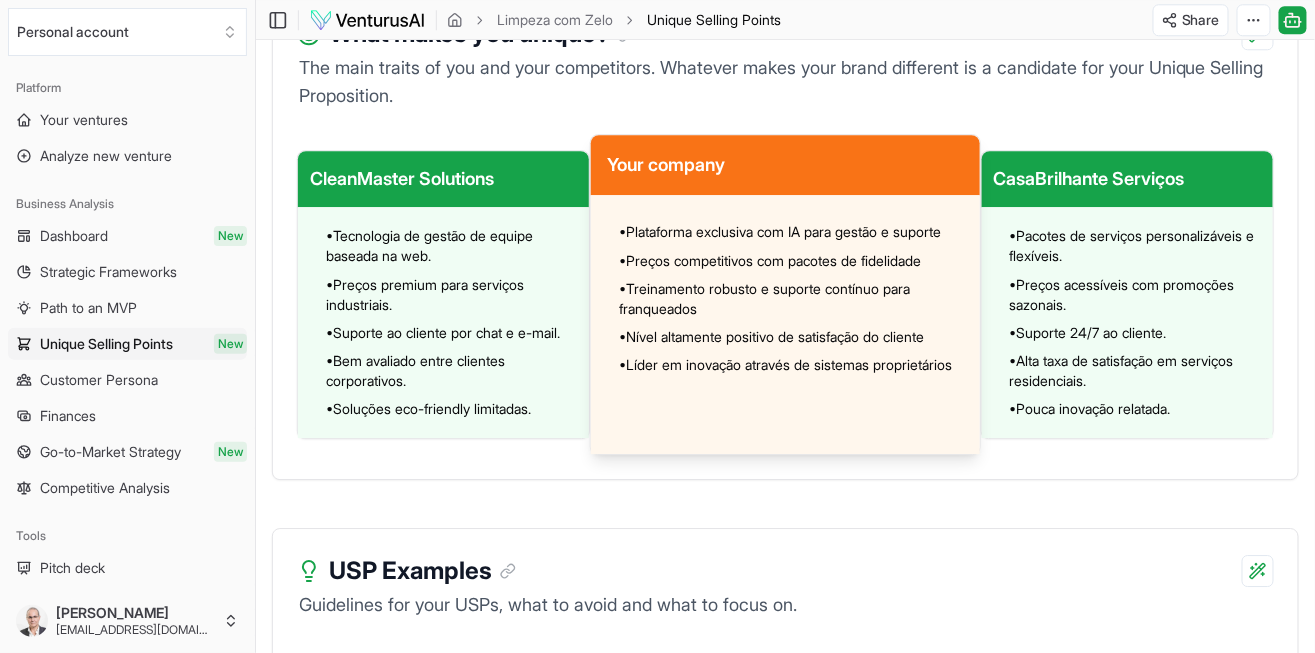 click on "Go-to-Market Strategy" at bounding box center (110, 452) 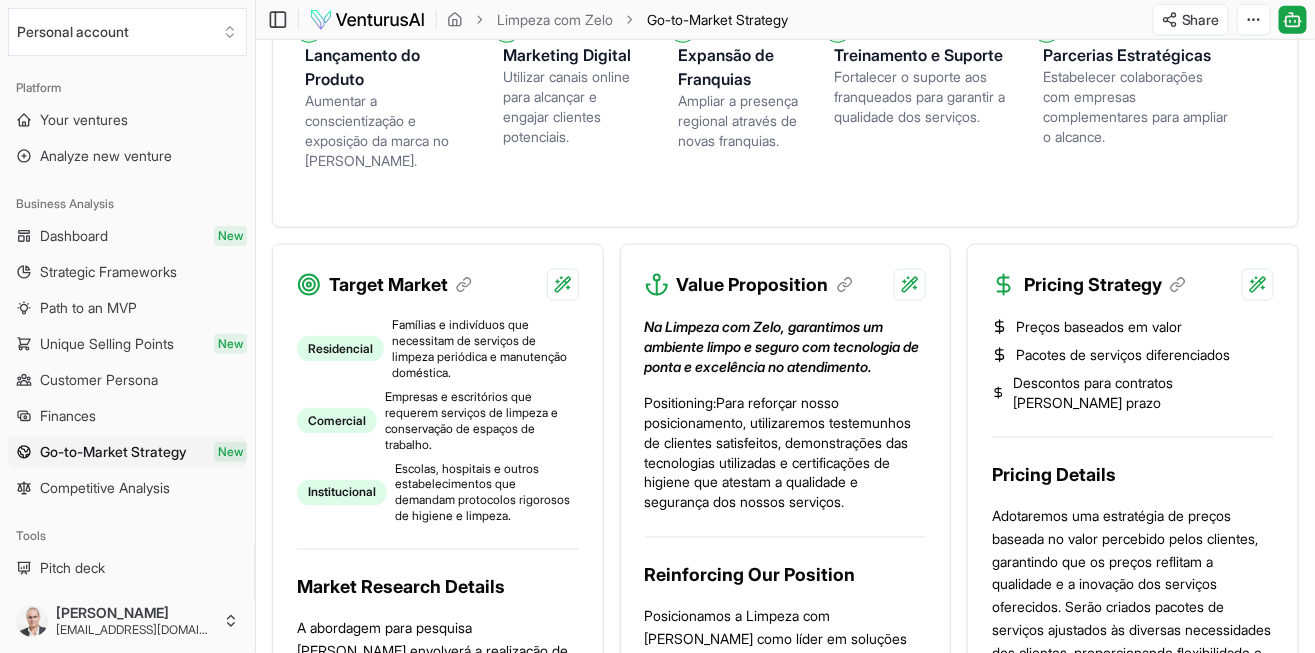 scroll, scrollTop: 704, scrollLeft: 0, axis: vertical 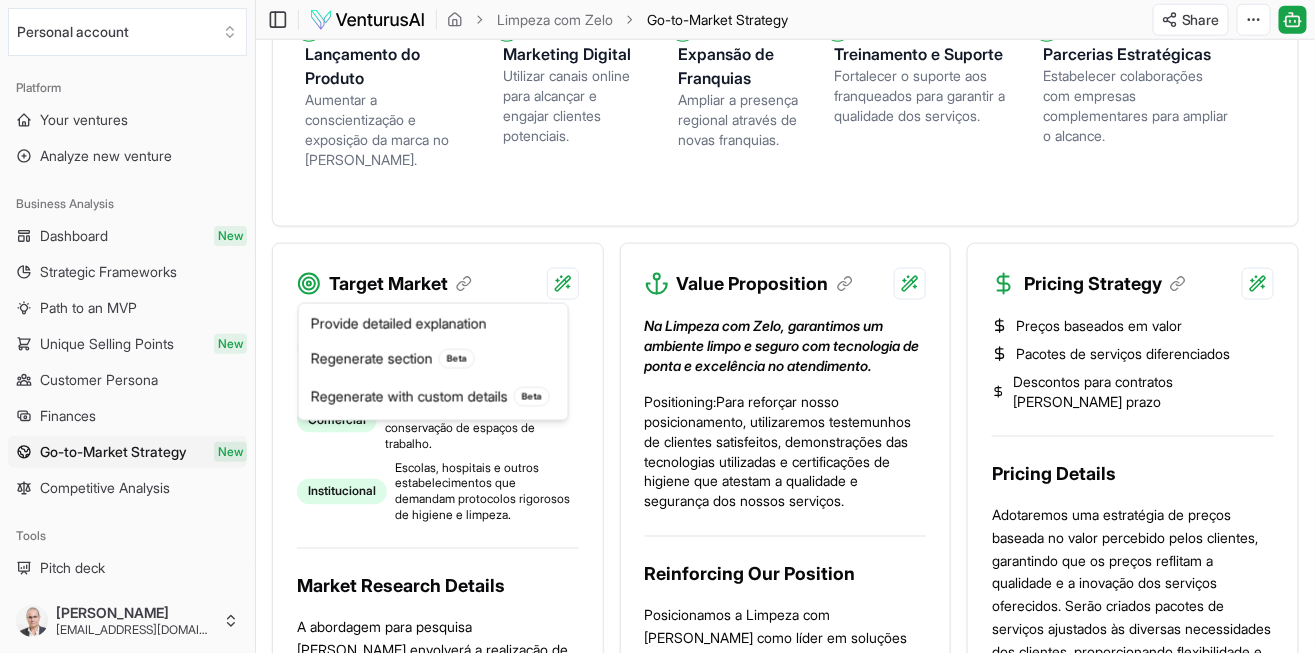 click on "We value your privacy We use cookies to enhance your browsing experience, serve personalized ads or content, and analyze our traffic. By clicking "Accept All", you consent to our use of cookies. Customize    Accept All Customize Consent Preferences   We use cookies to help you navigate efficiently and perform certain functions. You will find detailed information about all cookies under each consent category below. The cookies that are categorized as "Necessary" are stored on your browser as they are essential for enabling the basic functionalities of the site. ...  Show more Necessary Always Active Necessary cookies are required to enable the basic features of this site, such as providing secure log-in or adjusting your consent preferences. These cookies do not store any personally identifiable data. Cookie cookieyes-consent Duration 1 year Description Cookie __cf_bm Duration 1 hour Description This cookie, set by Cloudflare, is used to support Cloudflare Bot Management.  Cookie _cfuvid Duration session lidc" at bounding box center [657, -378] 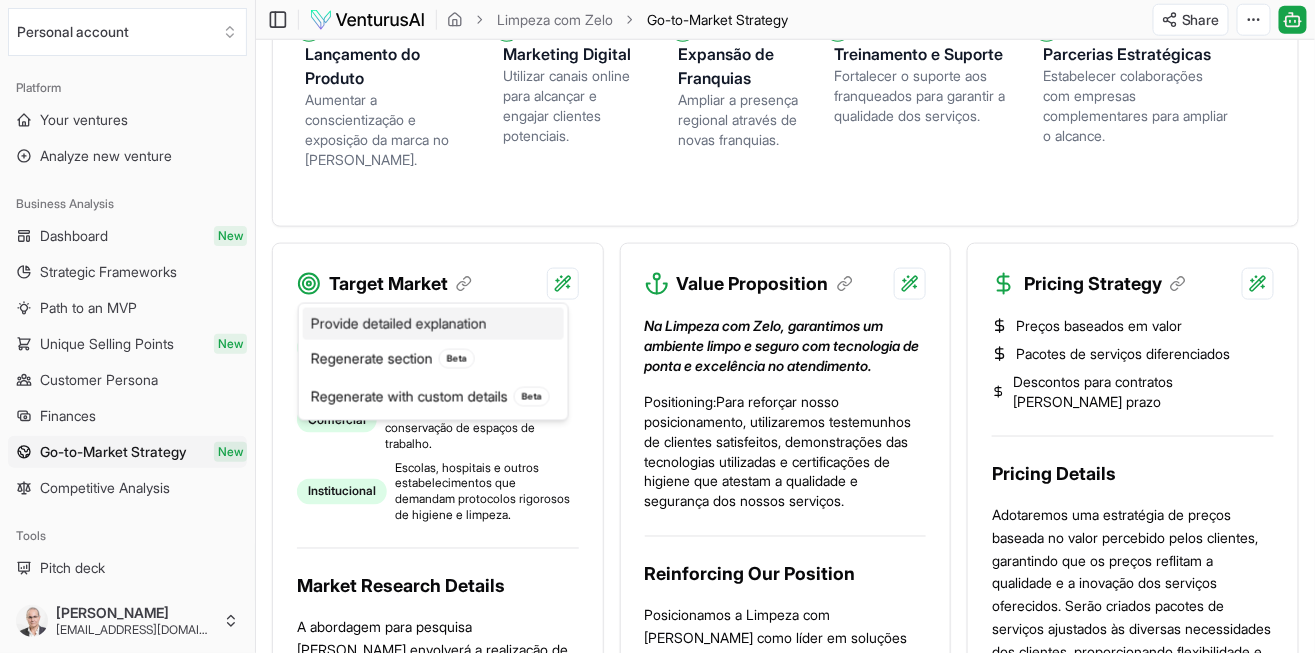 click on "Provide detailed explanation" at bounding box center [433, 324] 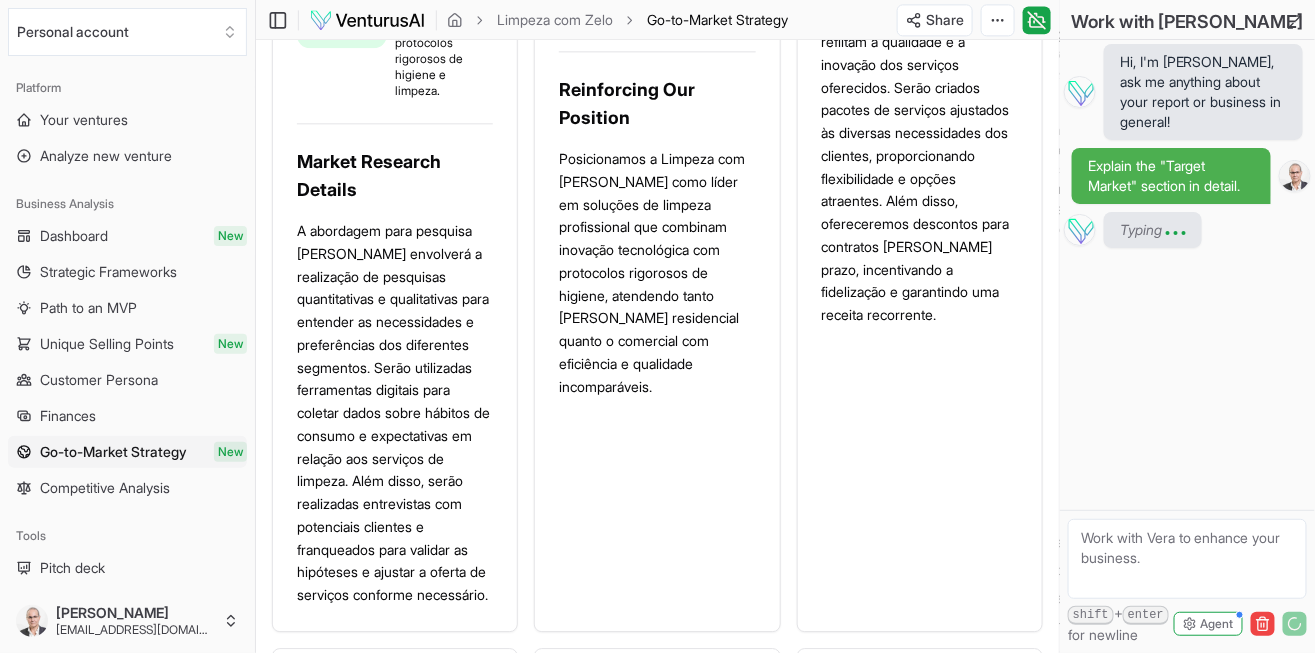 scroll, scrollTop: 1472, scrollLeft: 0, axis: vertical 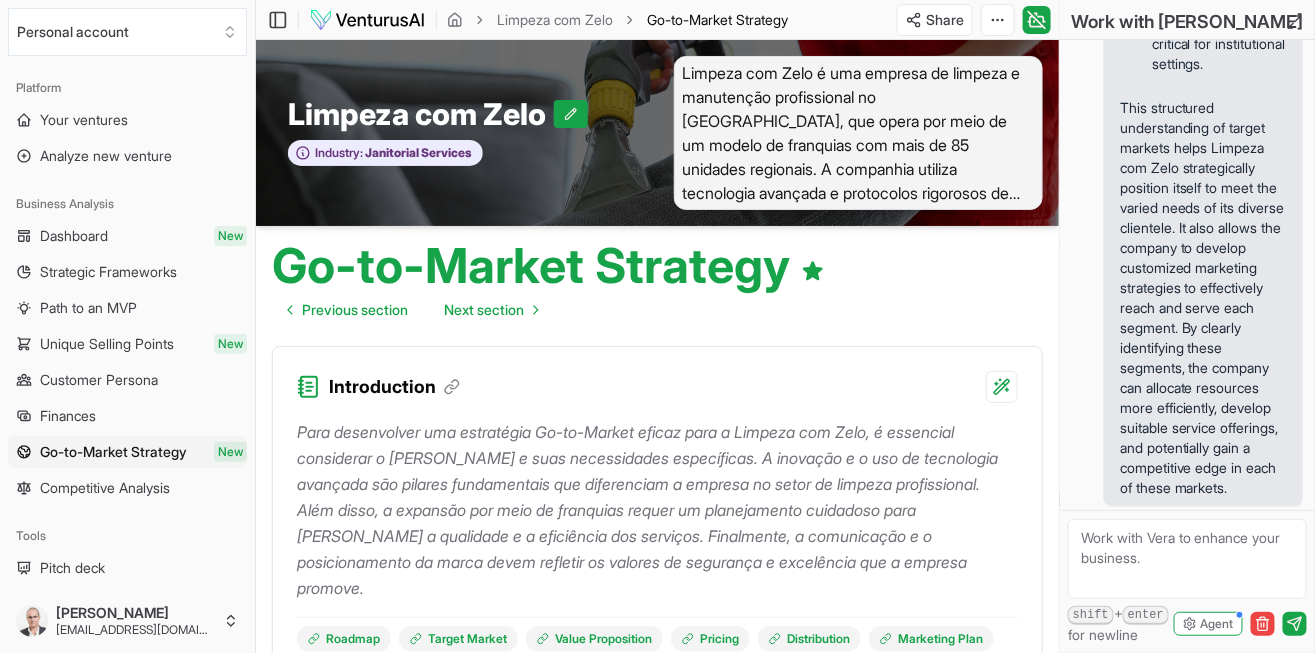 click on "We value your privacy We use cookies to enhance your browsing experience, serve personalized ads or content, and analyze our traffic. By clicking "Accept All", you consent to our use of cookies. Customize    Accept All Customize Consent Preferences   We use cookies to help you navigate efficiently and perform certain functions. You will find detailed information about all cookies under each consent category below. The cookies that are categorized as "Necessary" are stored on your browser as they are essential for enabling the basic functionalities of the site. ...  Show more Necessary Always Active Necessary cookies are required to enable the basic features of this site, such as providing secure log-in or adjusting your consent preferences. These cookies do not store any personally identifiable data. Cookie cookieyes-consent Duration 1 year Description Cookie __cf_bm Duration 1 hour Description This cookie, set by Cloudflare, is used to support Cloudflare Bot Management.  Cookie _cfuvid Duration session lidc" at bounding box center (657, 326) 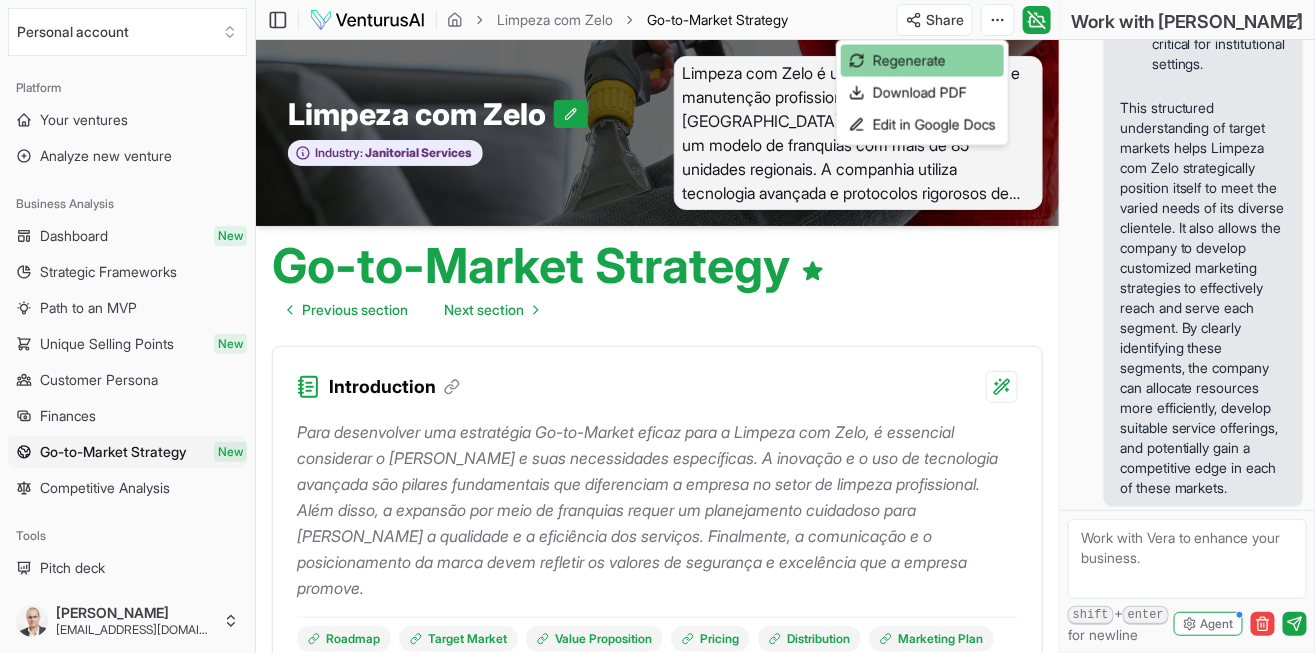 click on "Regenerate" at bounding box center [922, 61] 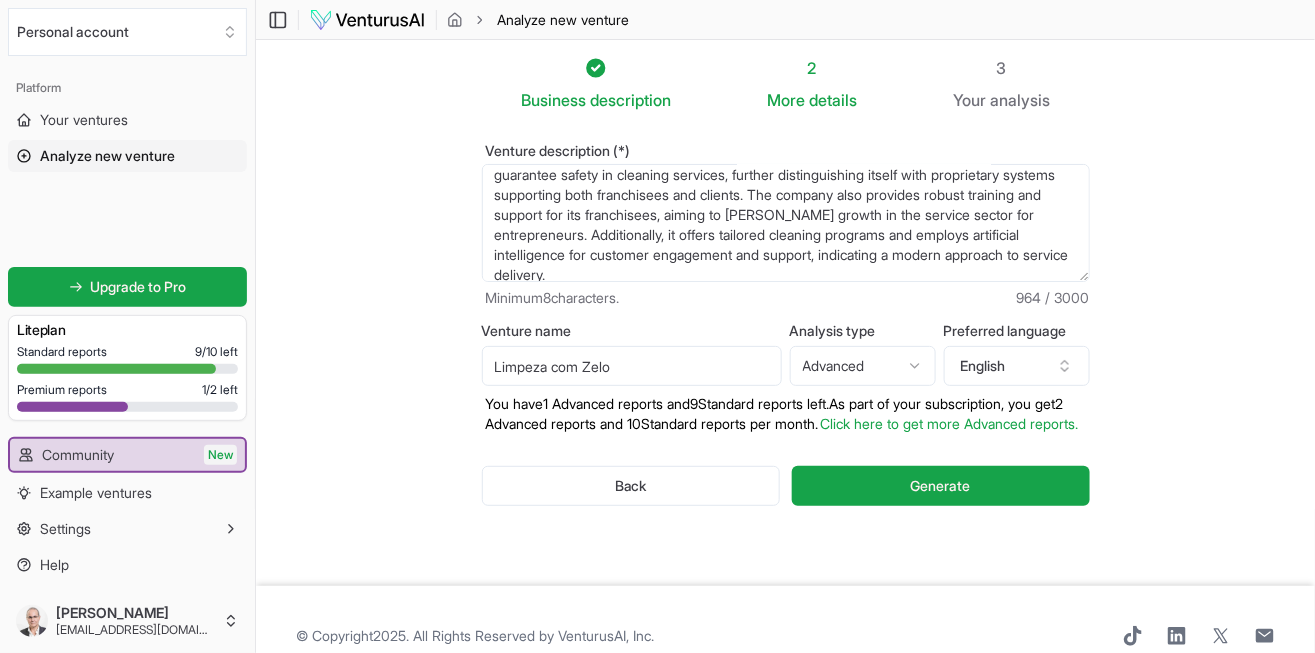 scroll, scrollTop: 140, scrollLeft: 0, axis: vertical 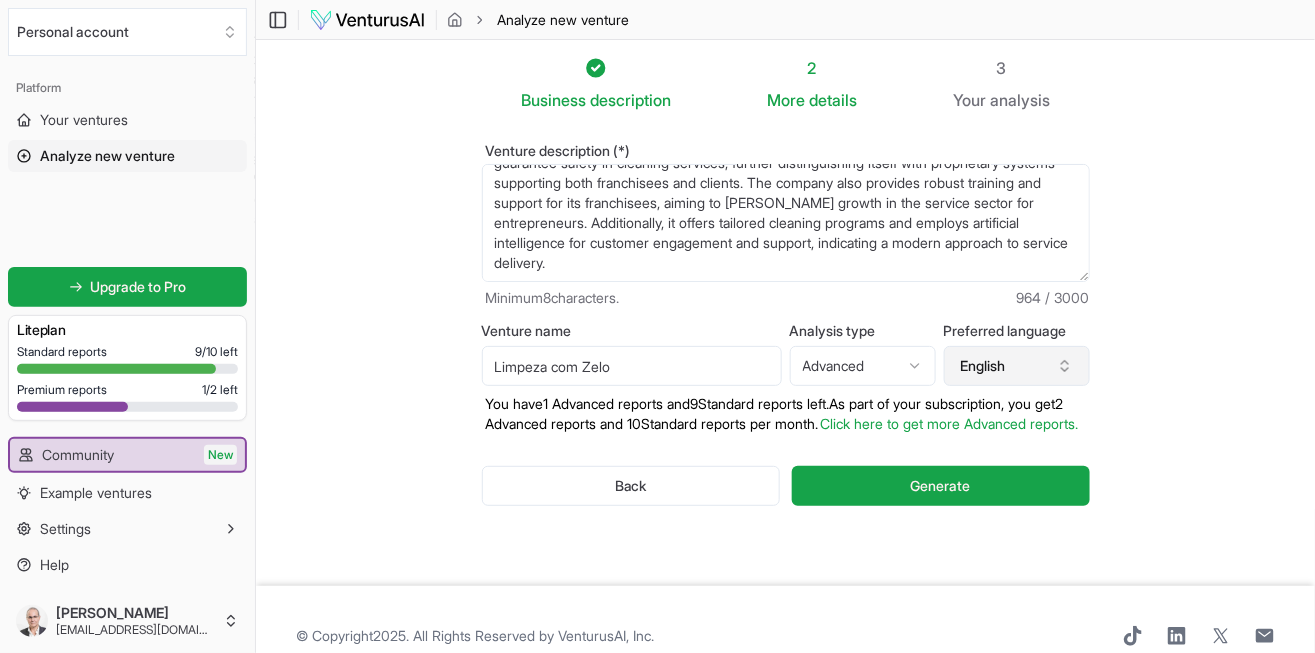 drag, startPoint x: 117, startPoint y: 347, endPoint x: 1002, endPoint y: 366, distance: 885.2039 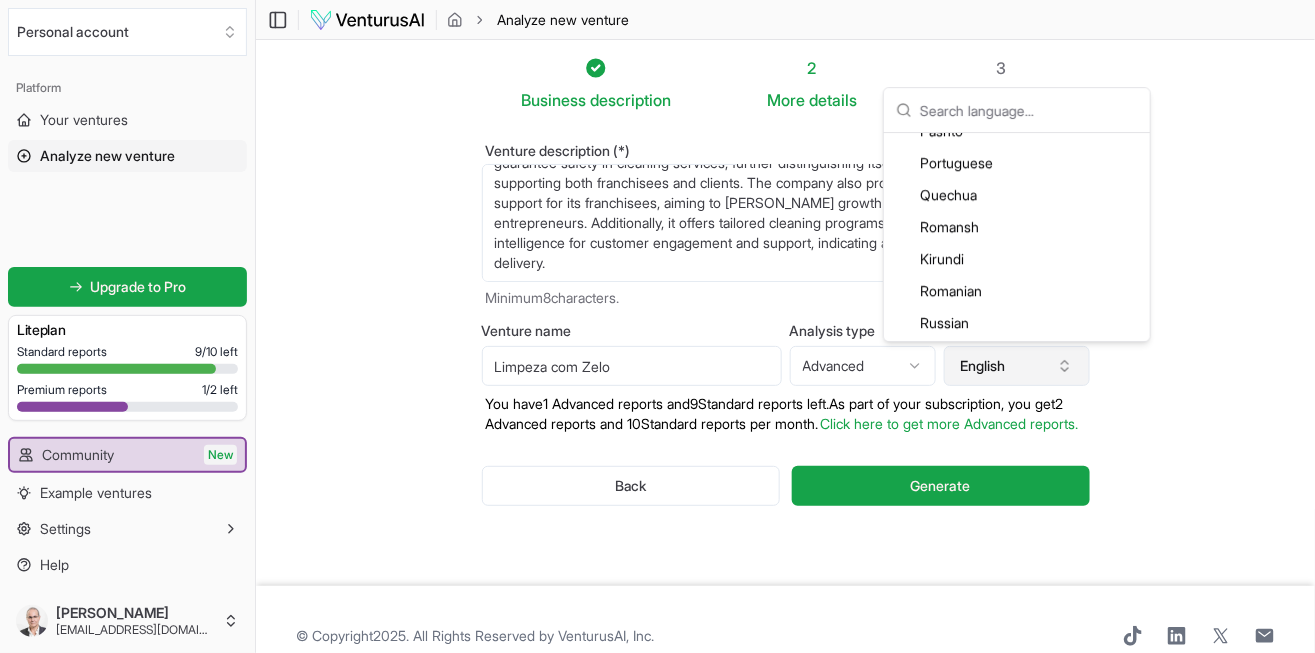 scroll, scrollTop: 4118, scrollLeft: 0, axis: vertical 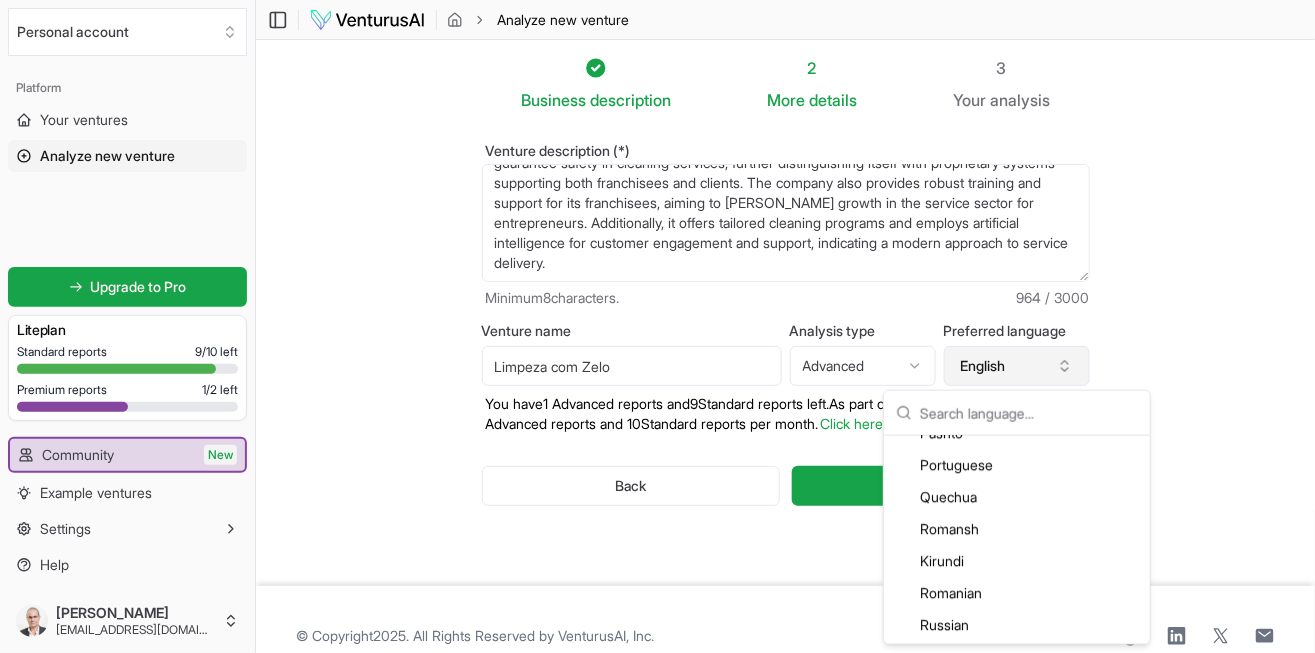 click at bounding box center [1029, 413] 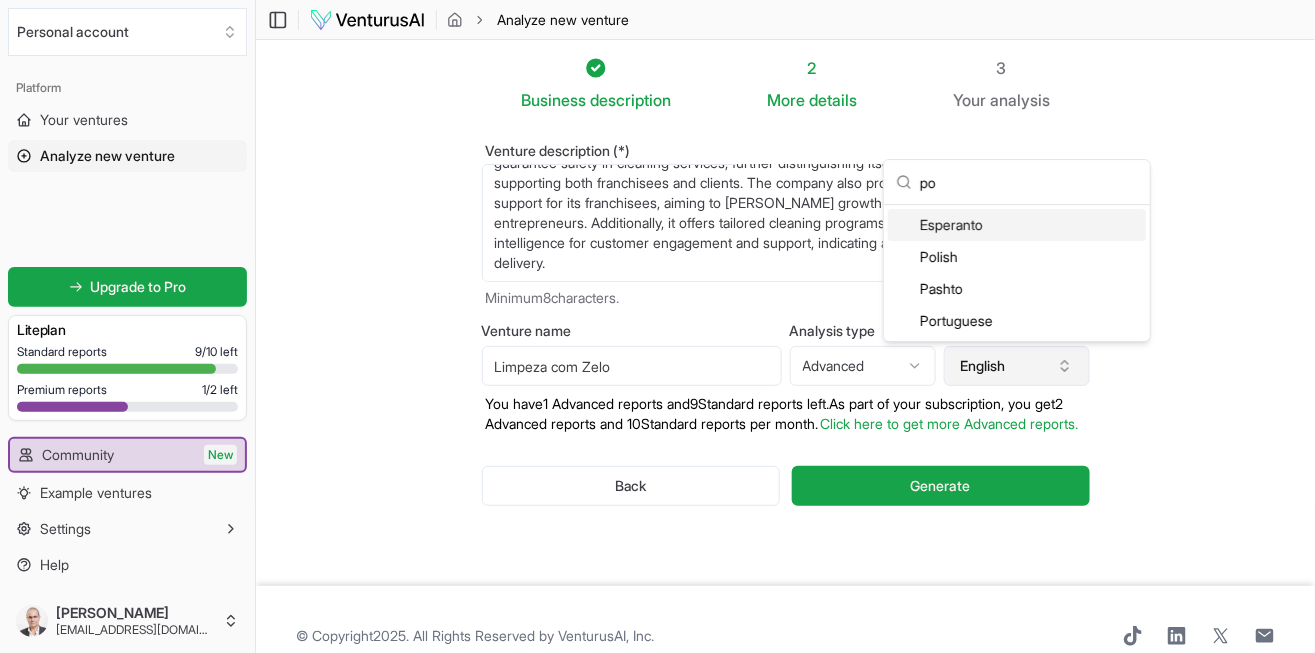 scroll, scrollTop: 0, scrollLeft: 0, axis: both 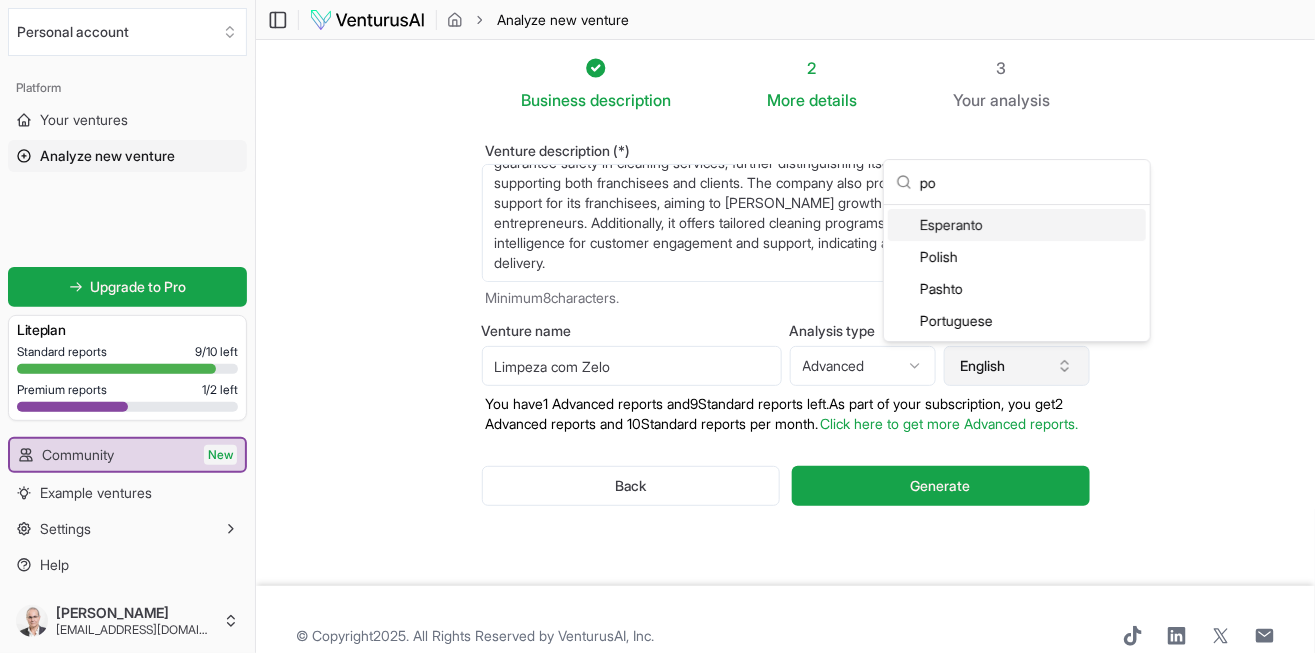 type on "po" 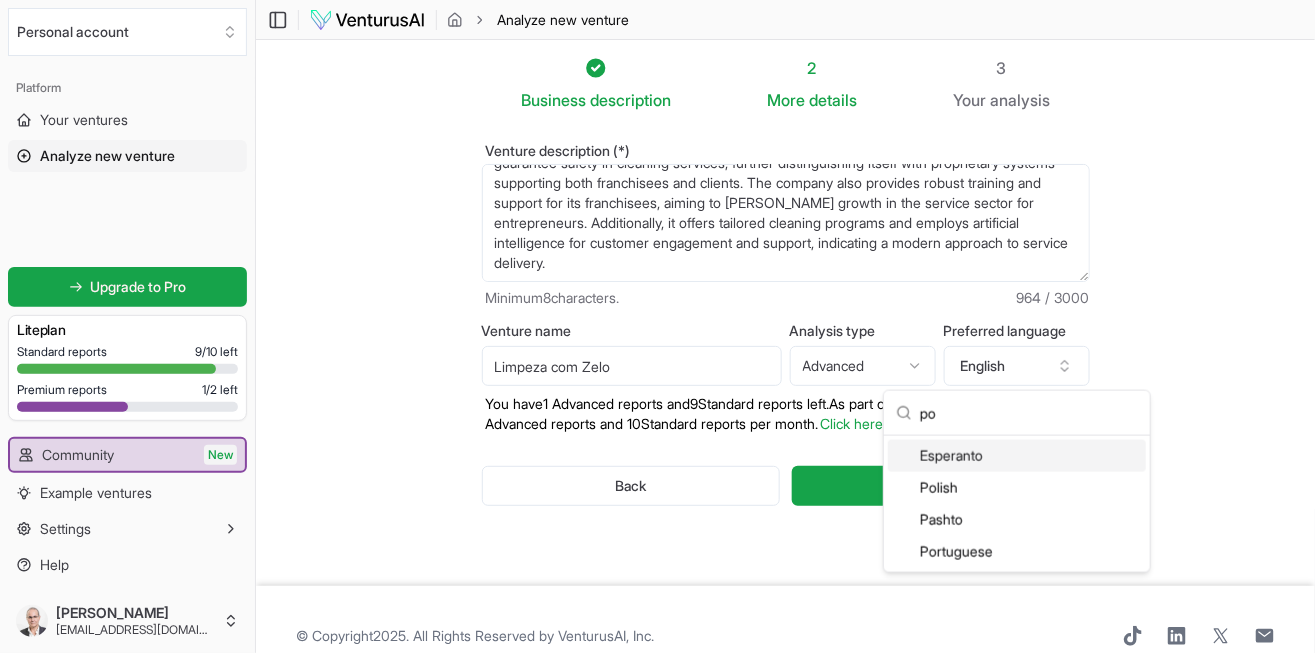 drag, startPoint x: 1002, startPoint y: 366, endPoint x: 965, endPoint y: 320, distance: 59.03389 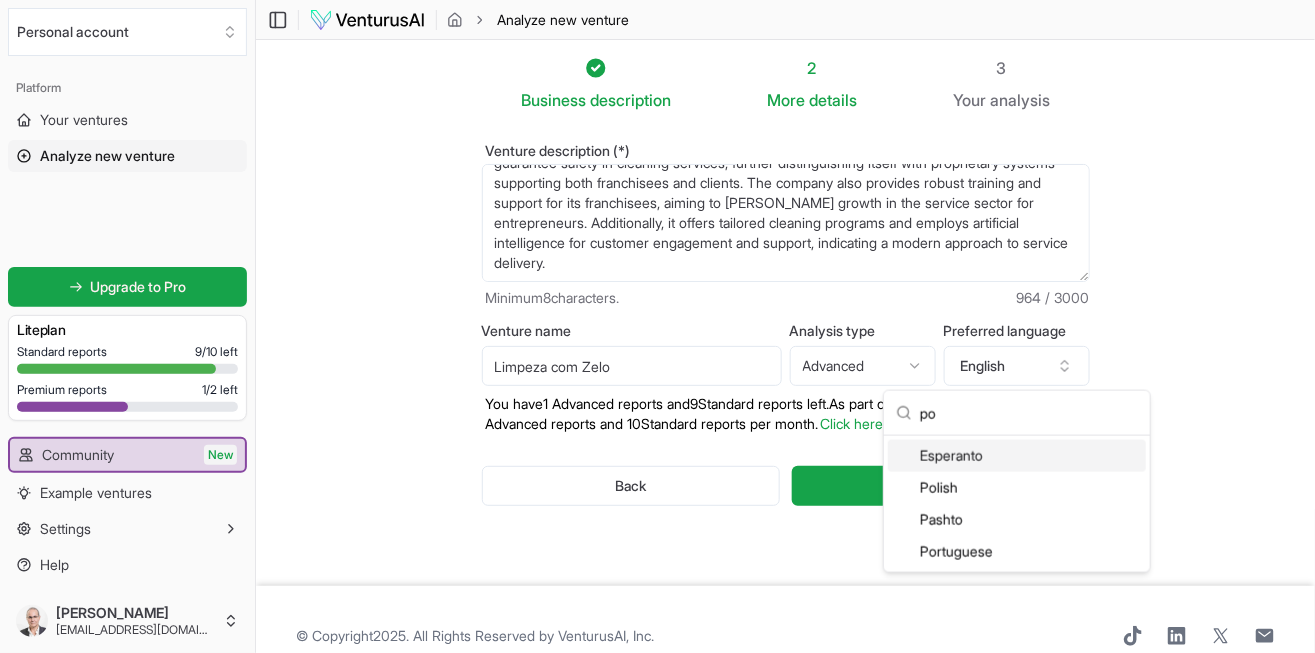 drag, startPoint x: 965, startPoint y: 320, endPoint x: 961, endPoint y: 555, distance: 235.03404 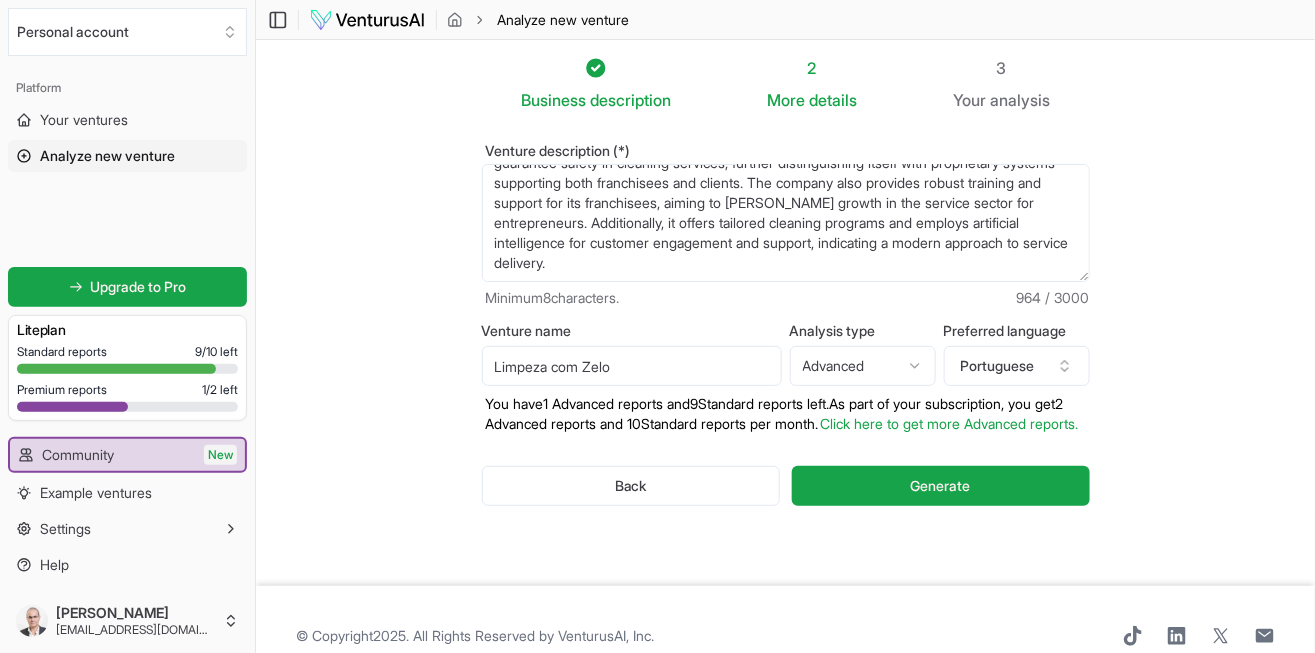 click on "Generate" at bounding box center (940, 486) 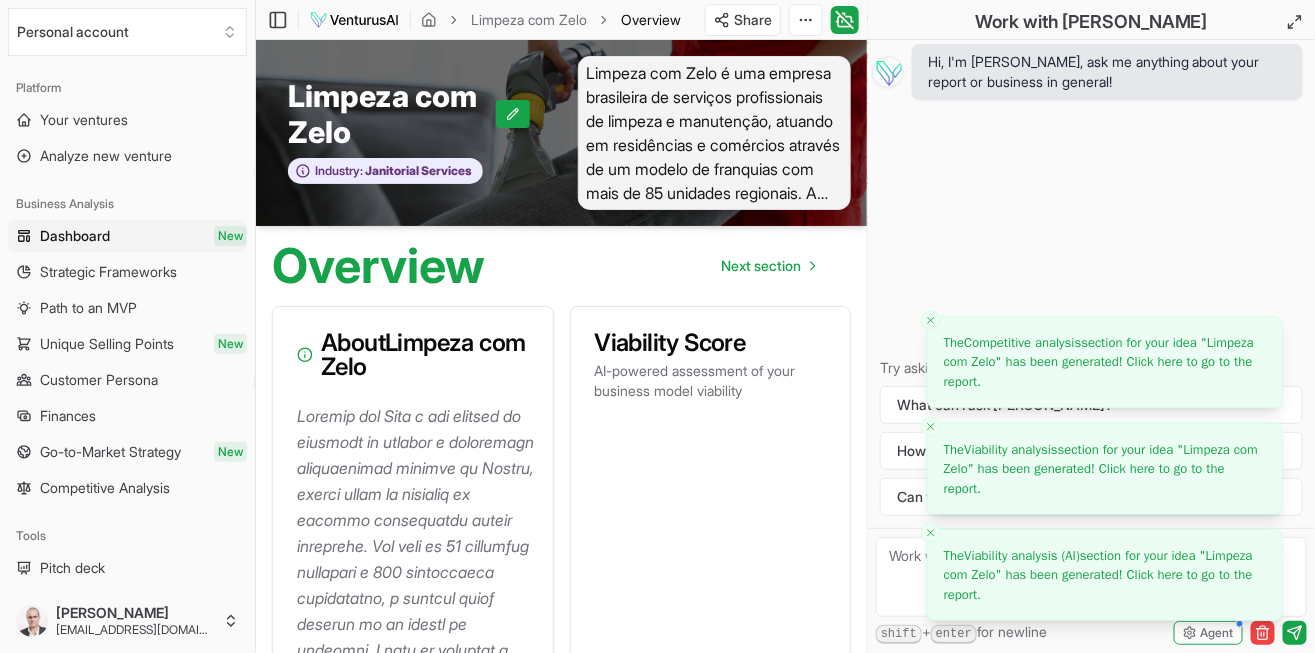 drag, startPoint x: 961, startPoint y: 555, endPoint x: 471, endPoint y: 520, distance: 491.2484 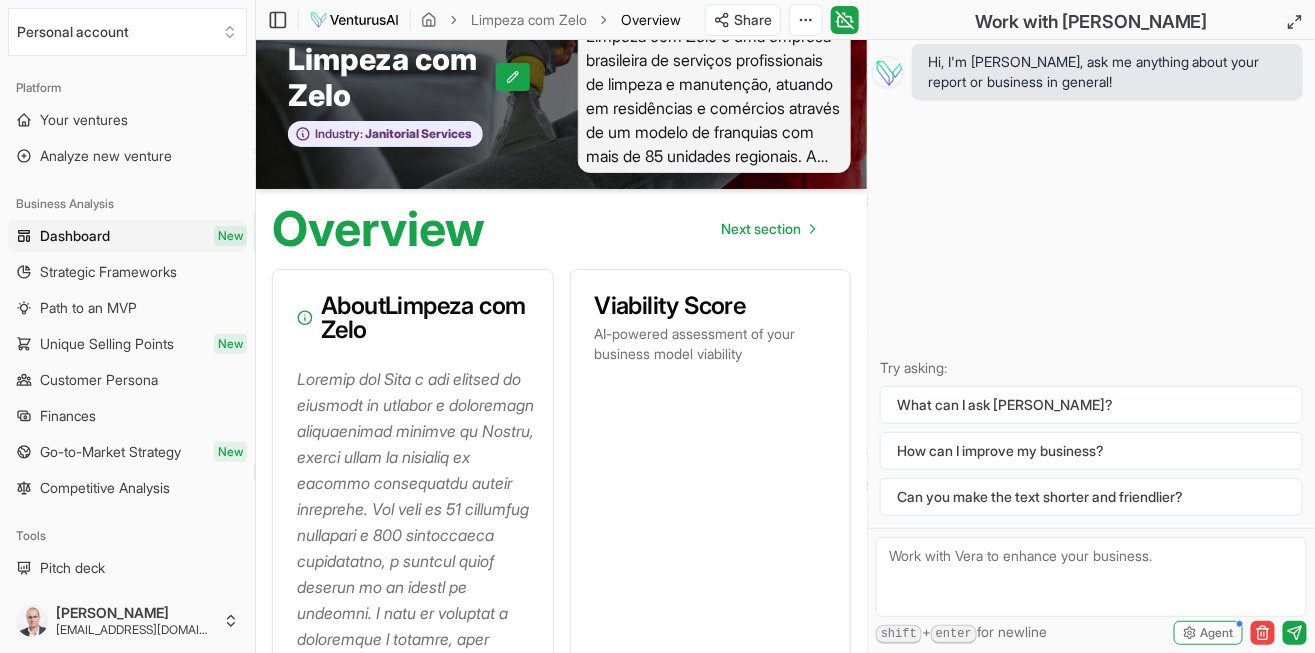 scroll, scrollTop: 0, scrollLeft: 0, axis: both 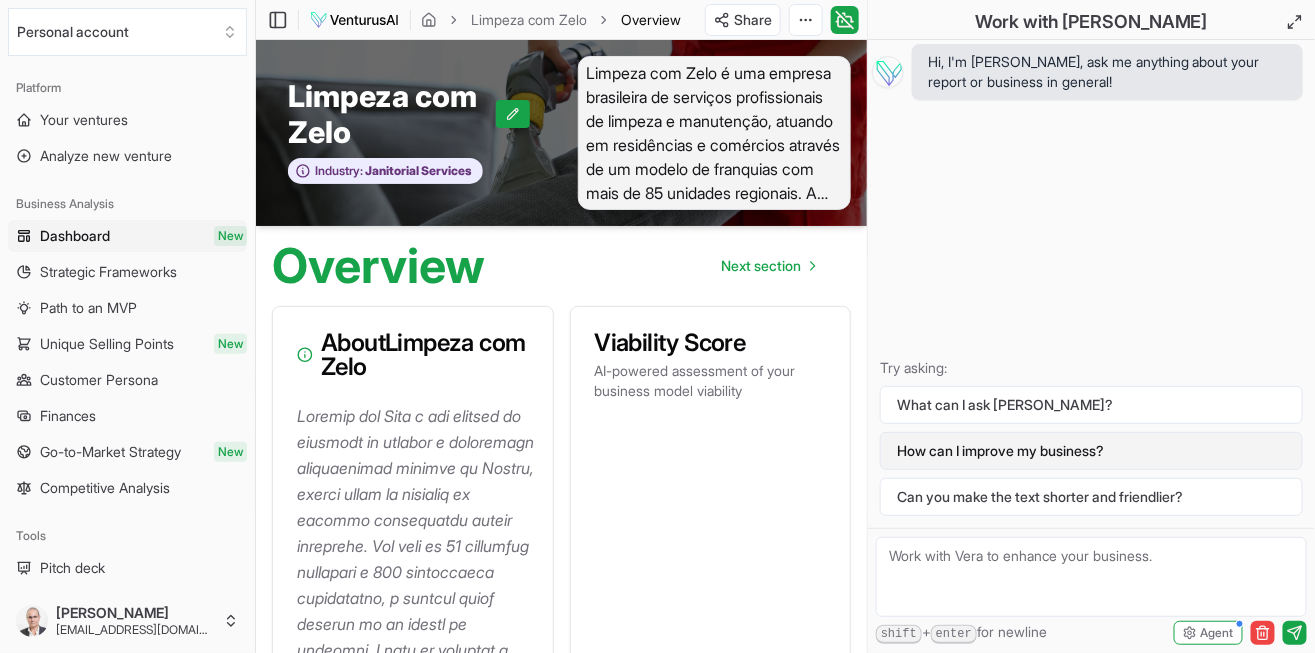 drag, startPoint x: 471, startPoint y: 520, endPoint x: 1013, endPoint y: 451, distance: 546.3744 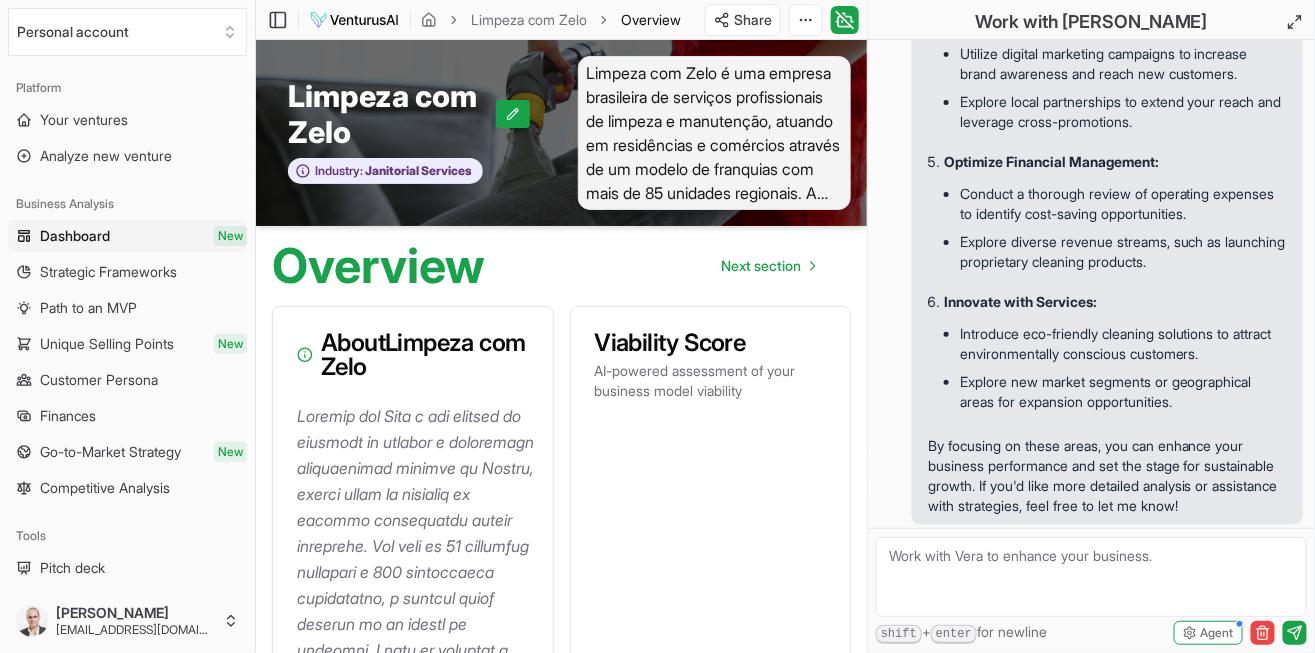 scroll, scrollTop: 779, scrollLeft: 0, axis: vertical 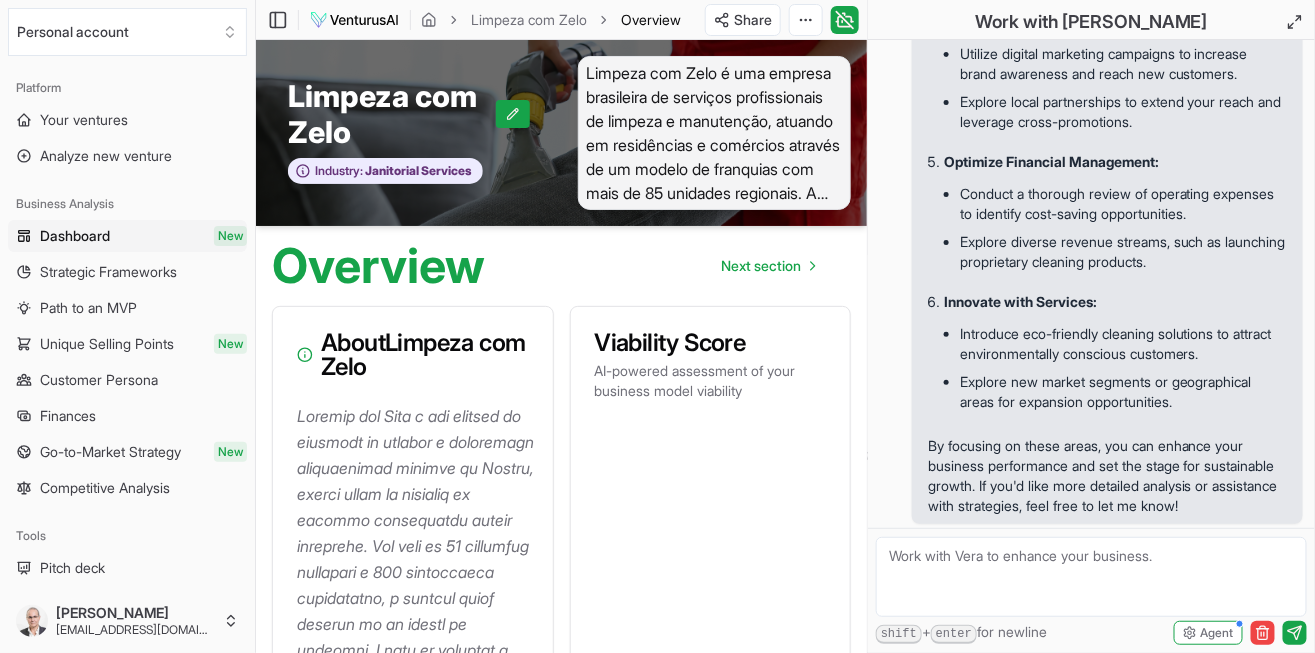 click at bounding box center [1091, 577] 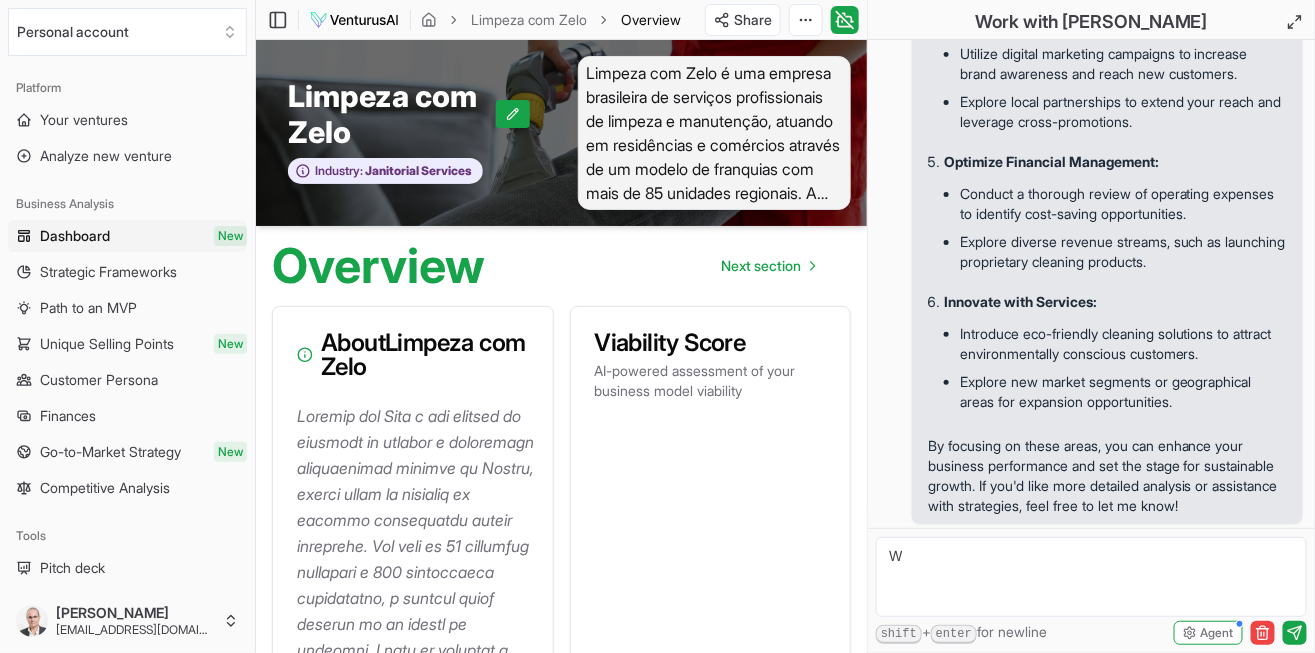 type on "We" 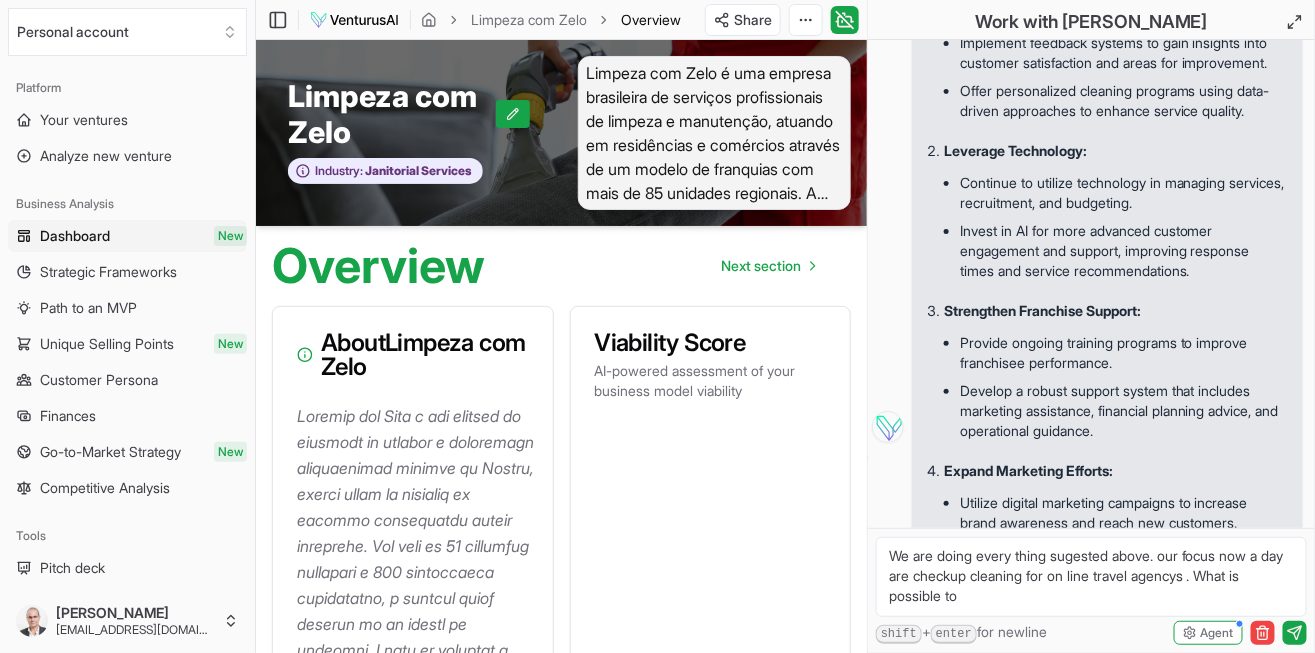 scroll, scrollTop: 0, scrollLeft: 0, axis: both 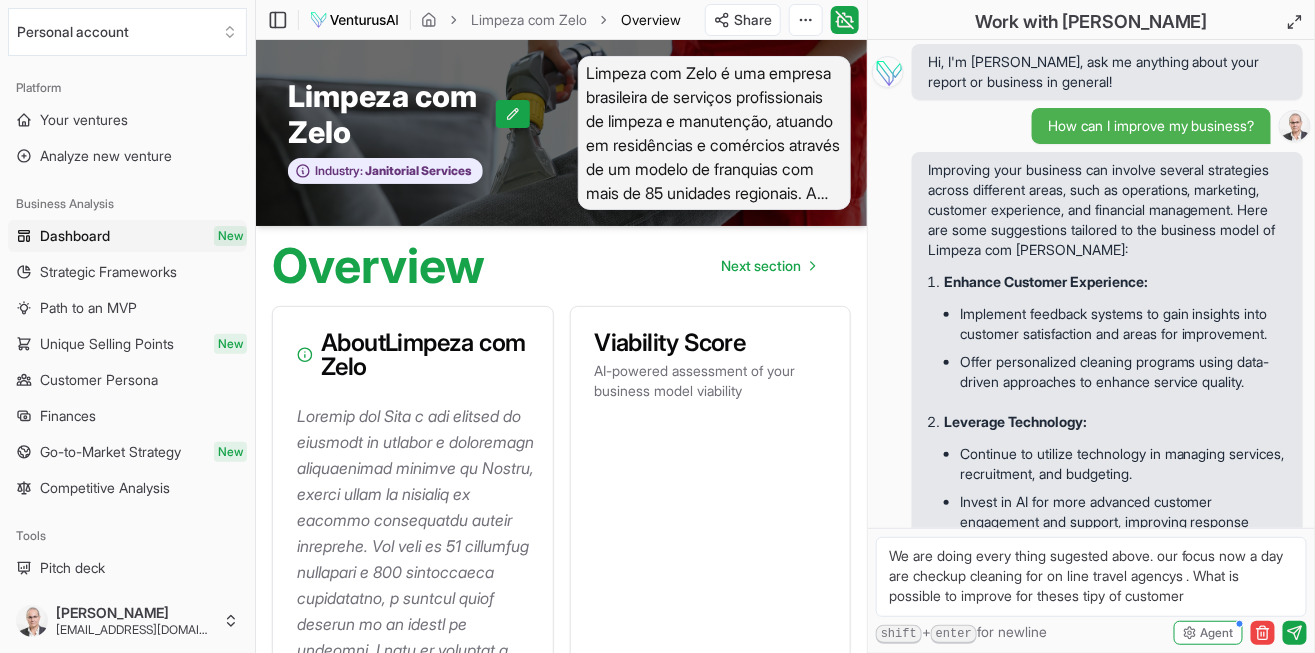 type on "We are doing every thing sugested above. our focus now a day are checkup cleaning for on line travel agencys . What is possible to improve for theses tipy of customer ?" 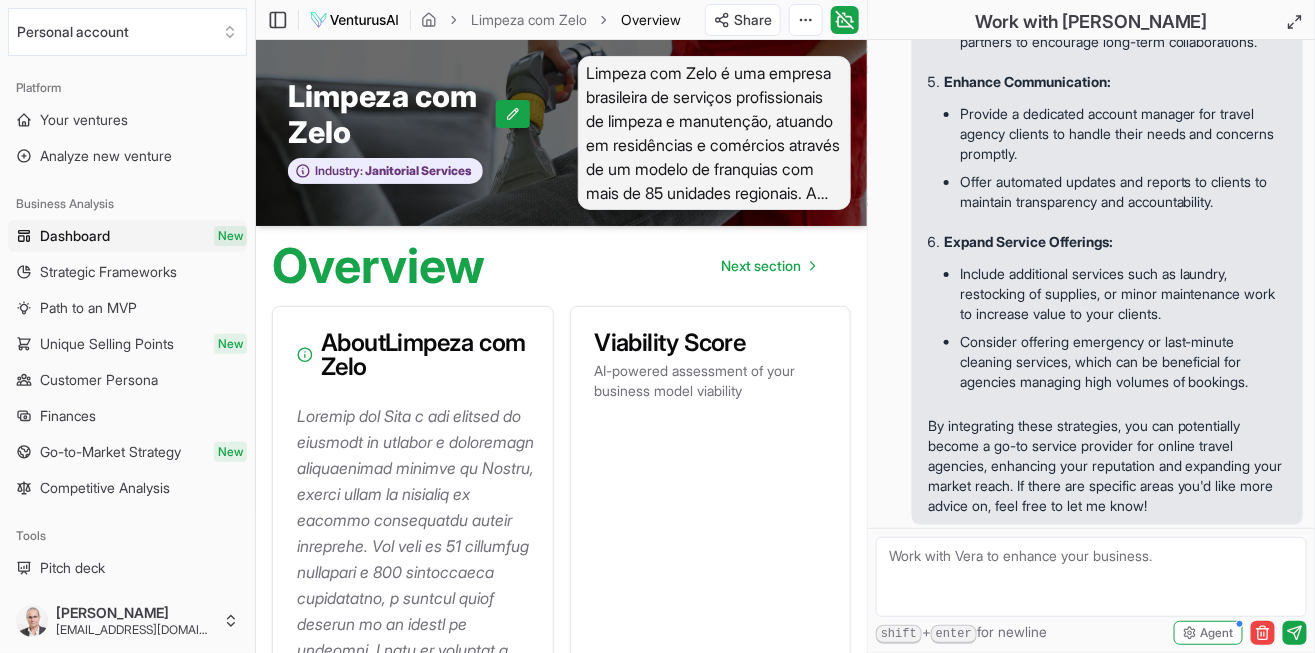 scroll, scrollTop: 2163, scrollLeft: 0, axis: vertical 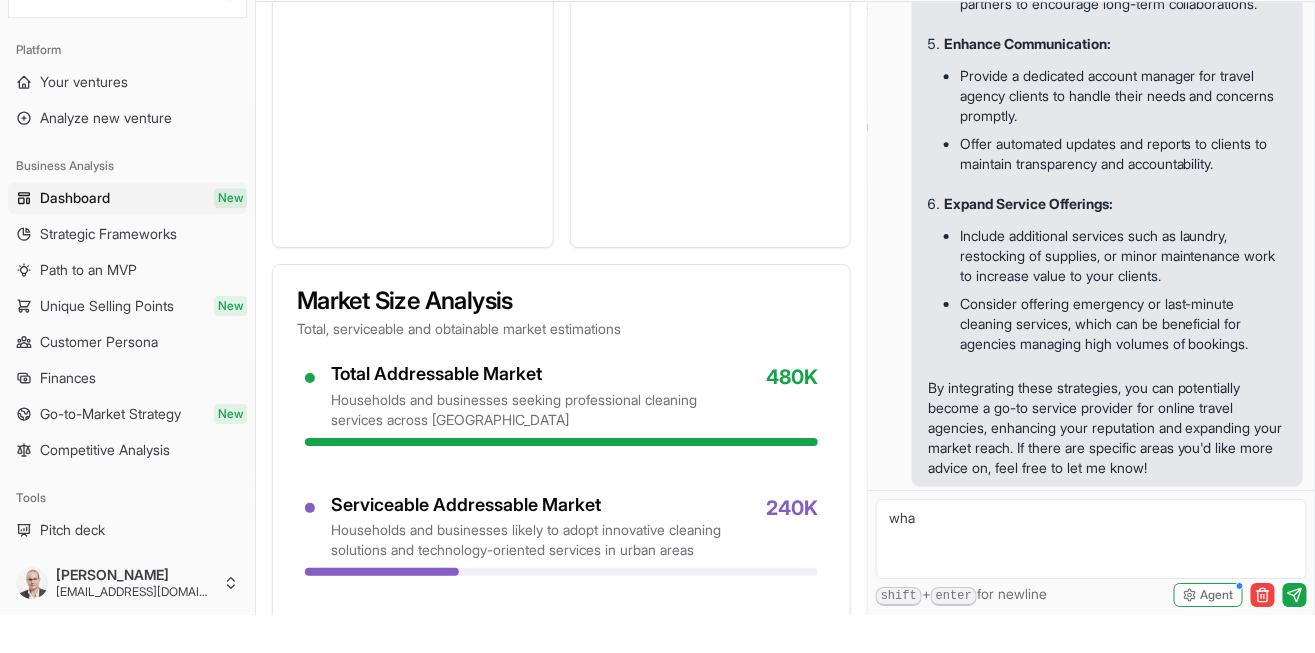 type on "what" 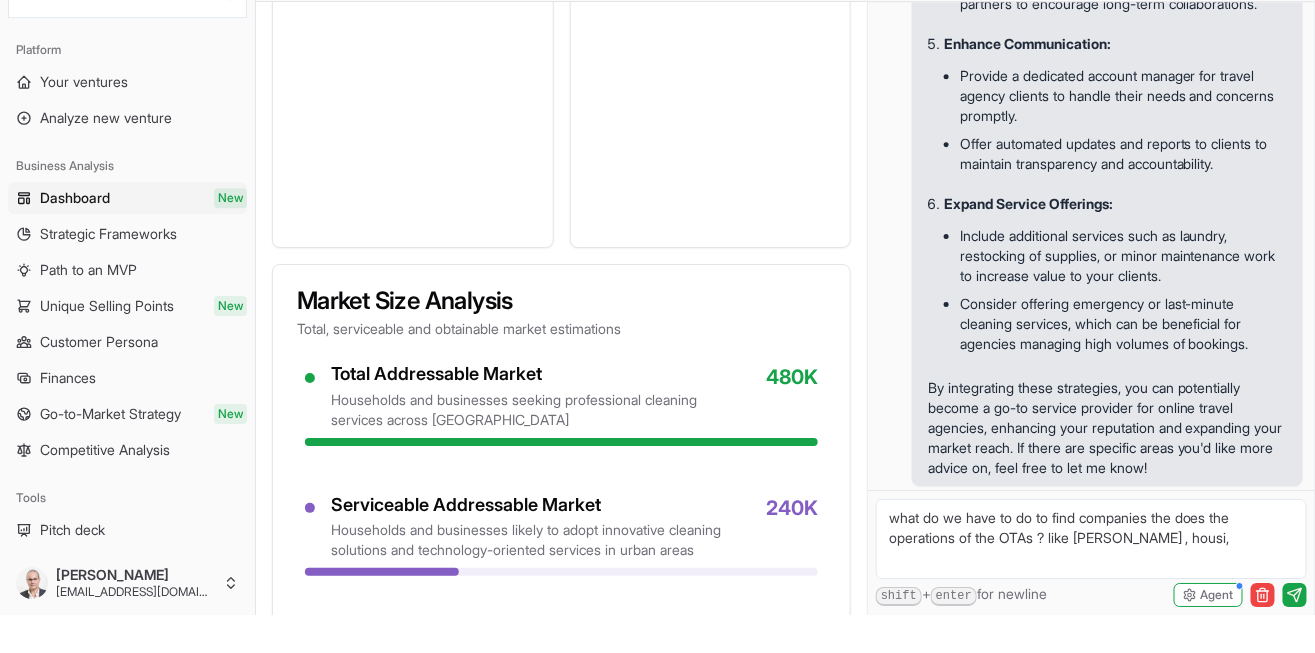 type on "what do we have to do to find companies the does the operations of the OTAs ? like [PERSON_NAME] , [PERSON_NAME], loogo" 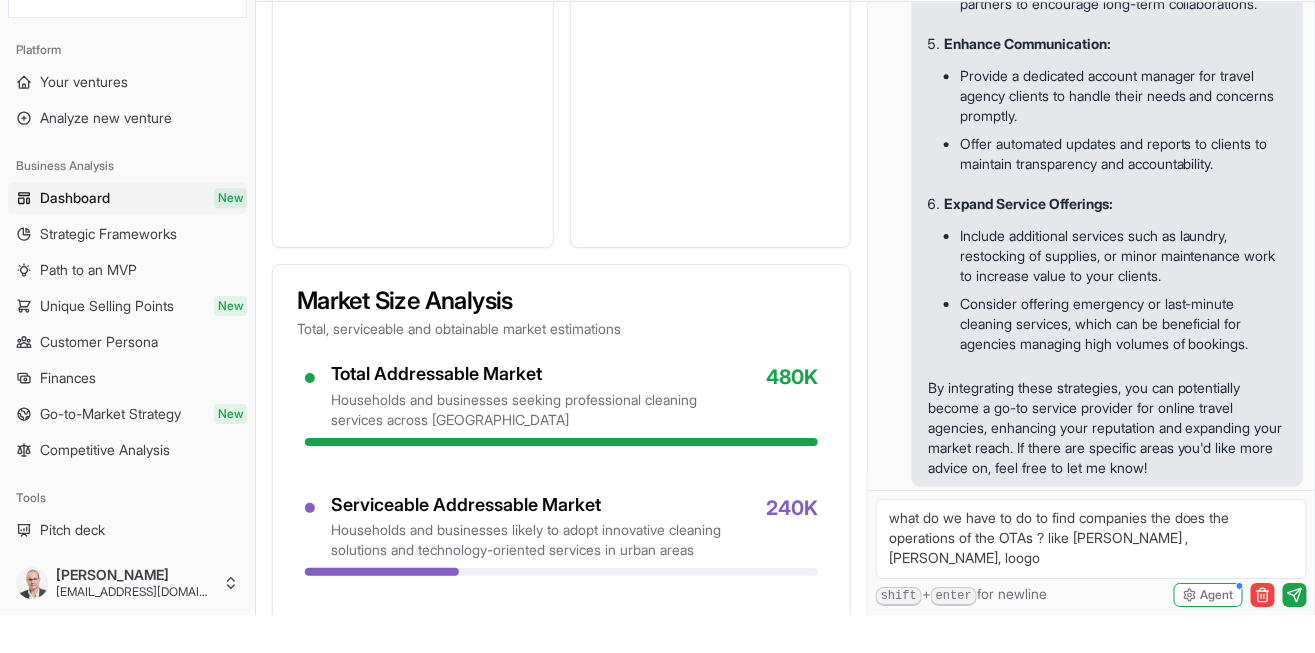 type 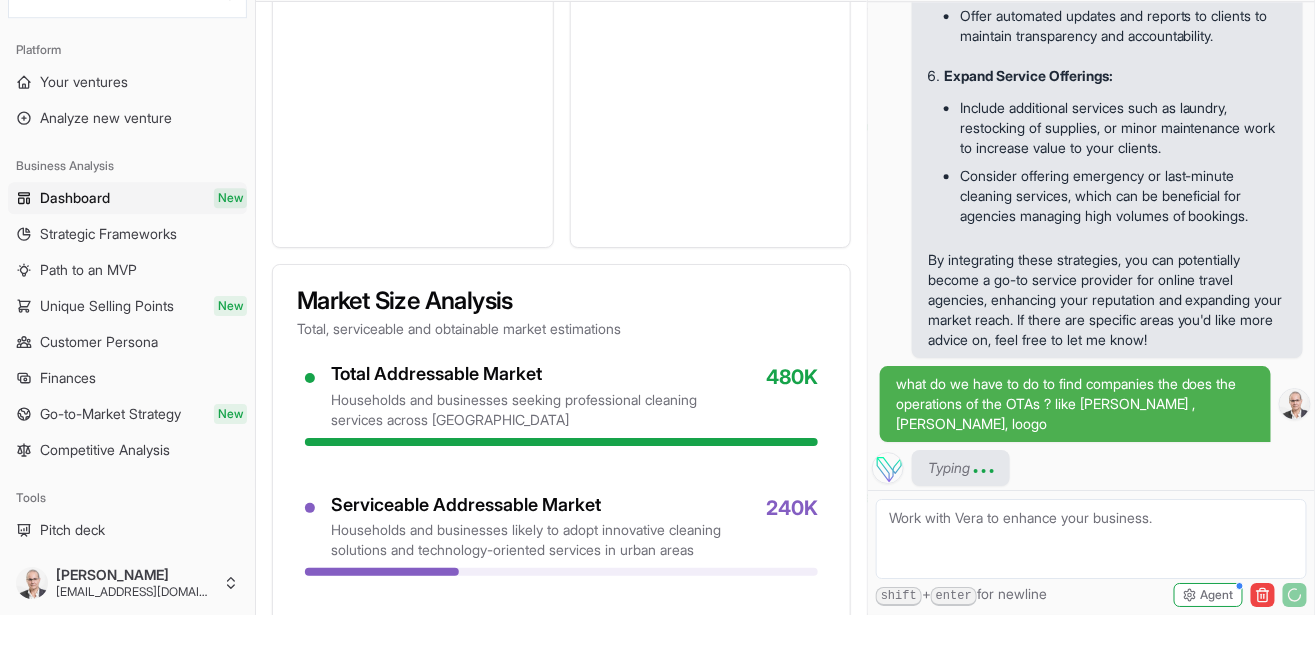 scroll, scrollTop: 3399, scrollLeft: 0, axis: vertical 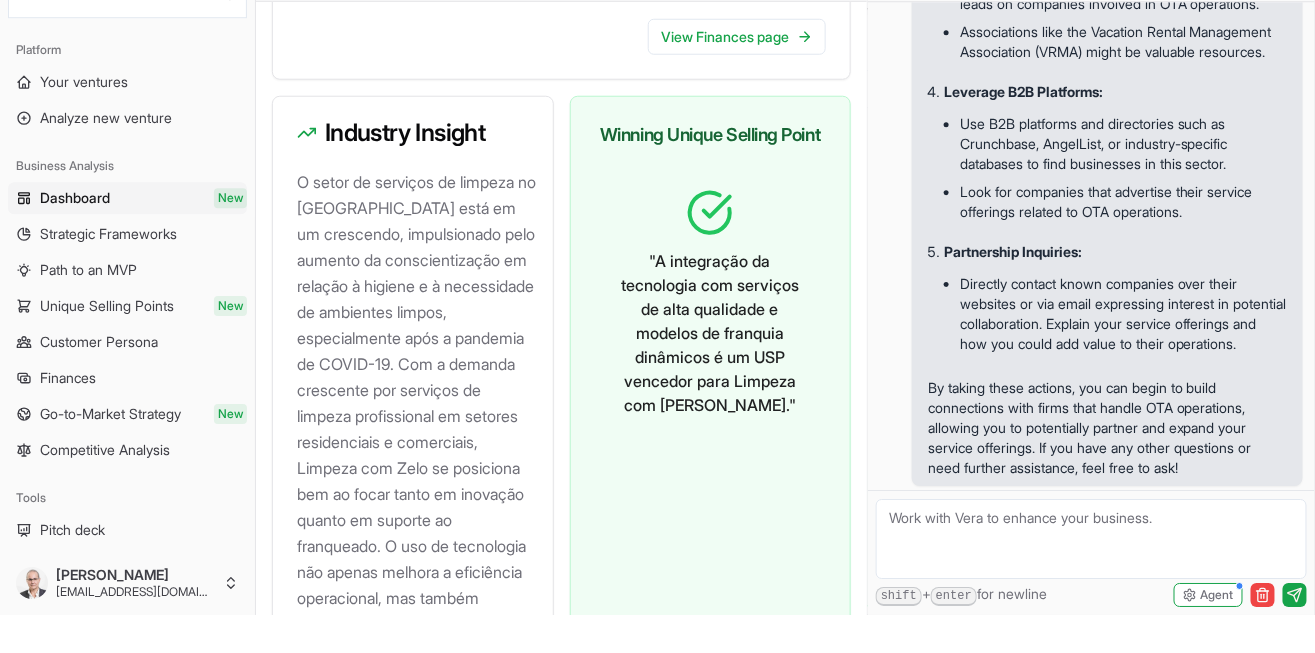 click at bounding box center (1091, 577) 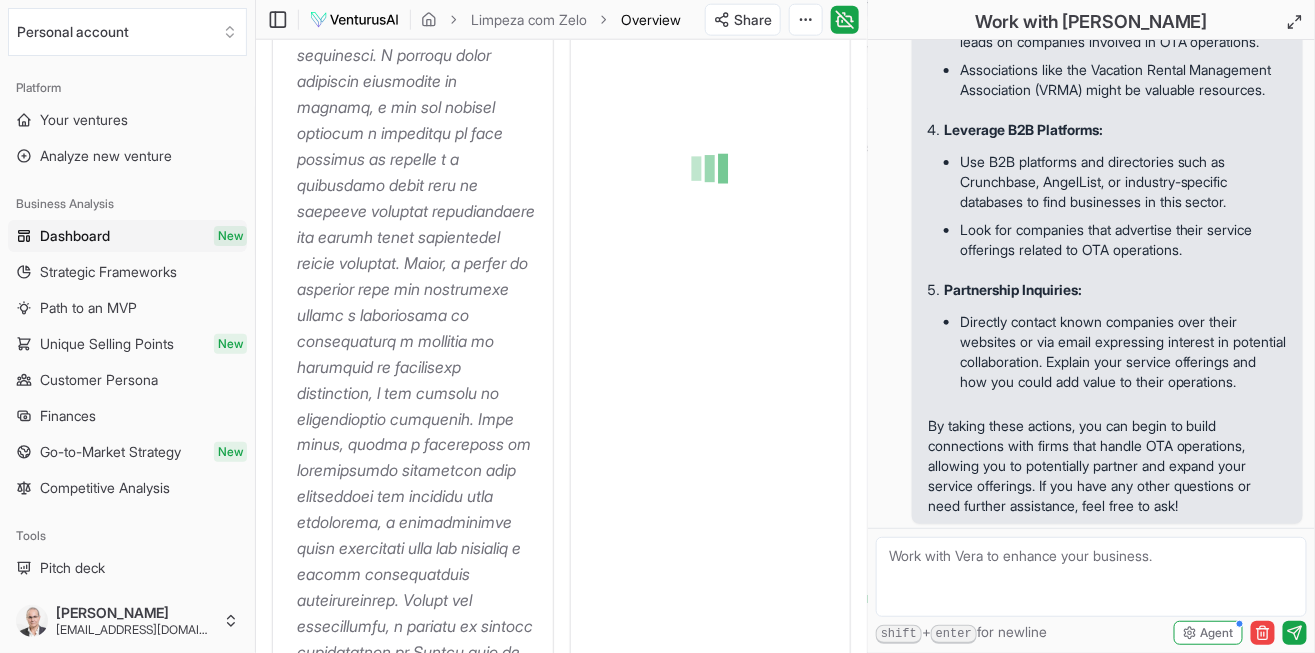 scroll, scrollTop: 788, scrollLeft: 0, axis: vertical 